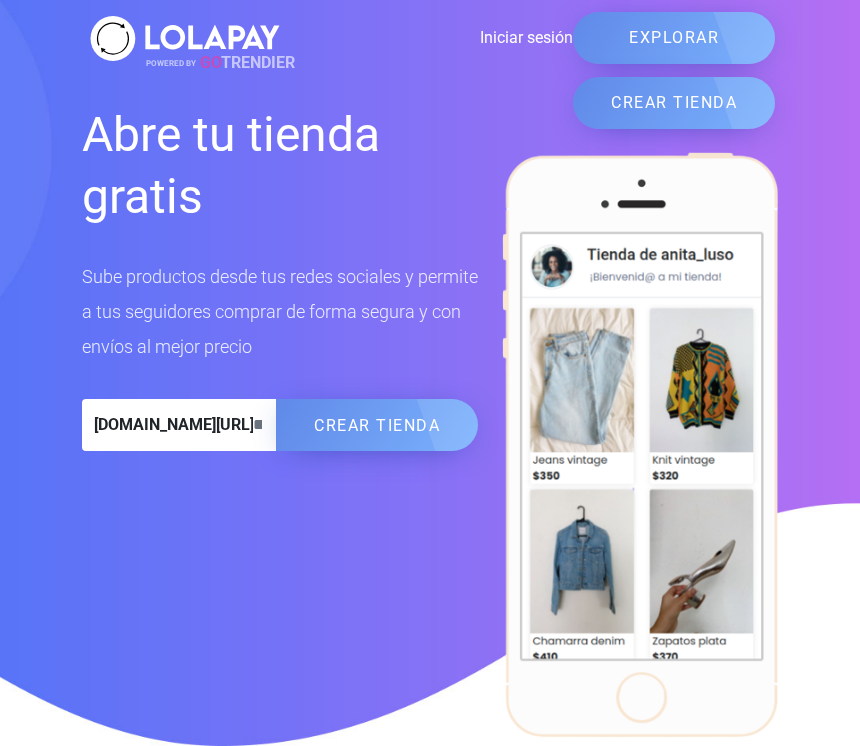 scroll, scrollTop: 231, scrollLeft: 0, axis: vertical 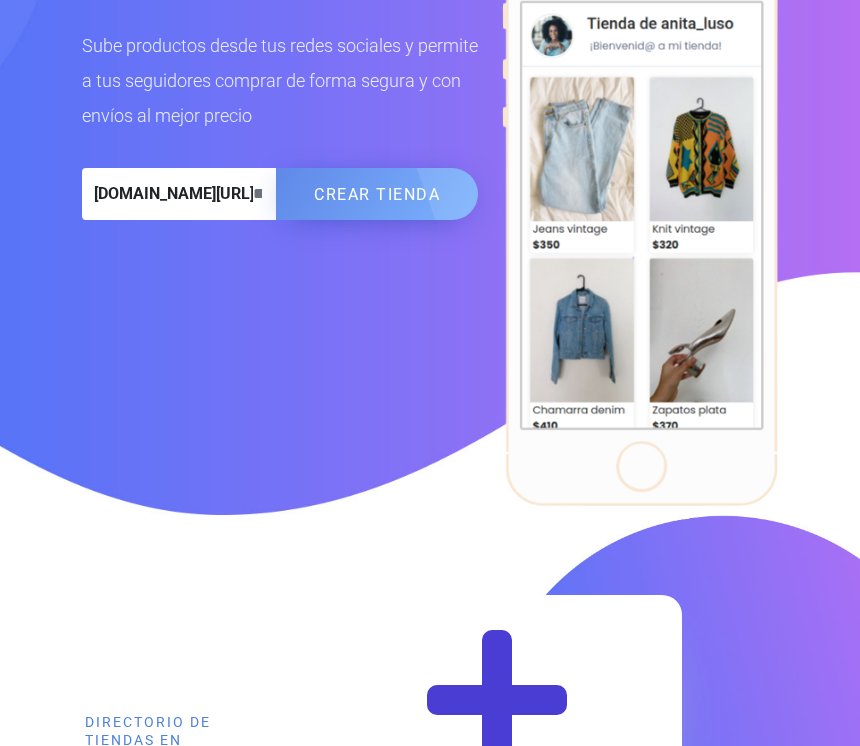 click on "EXPLORAR" at bounding box center [674, -193] 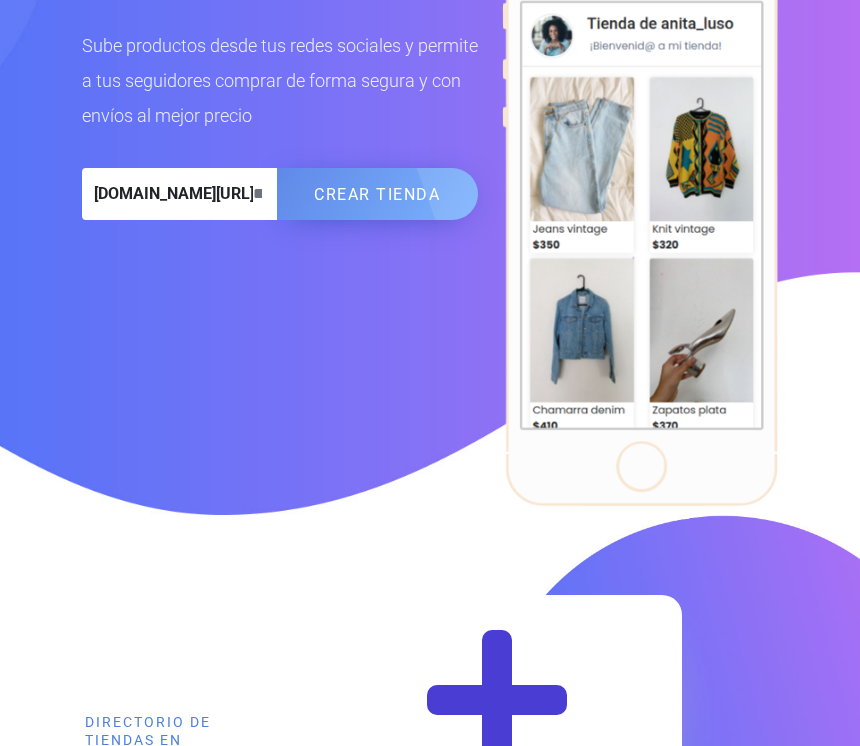 click at bounding box center [265, 194] 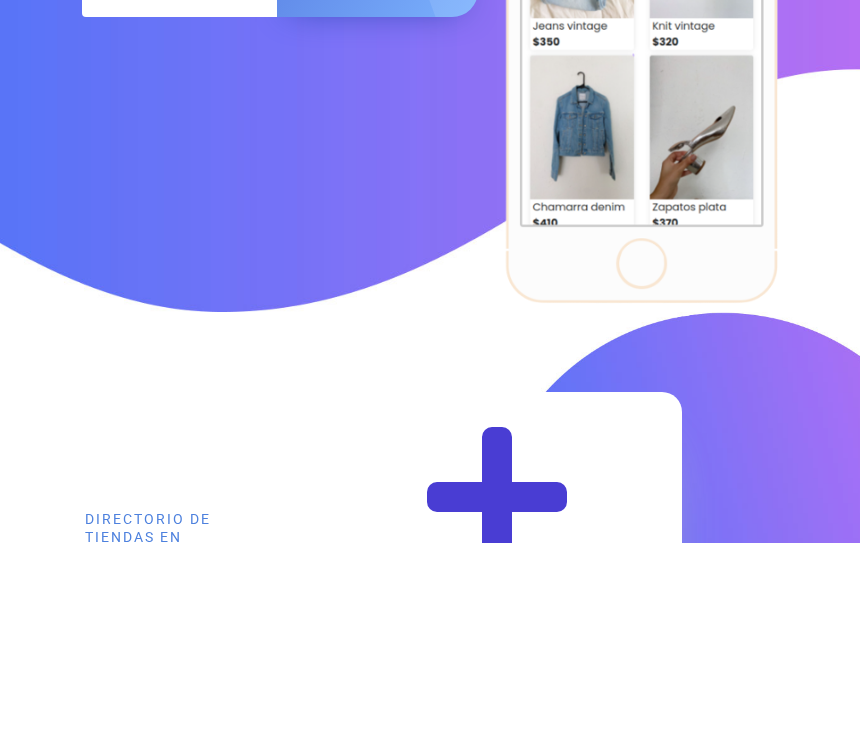 click at bounding box center [265, 194] 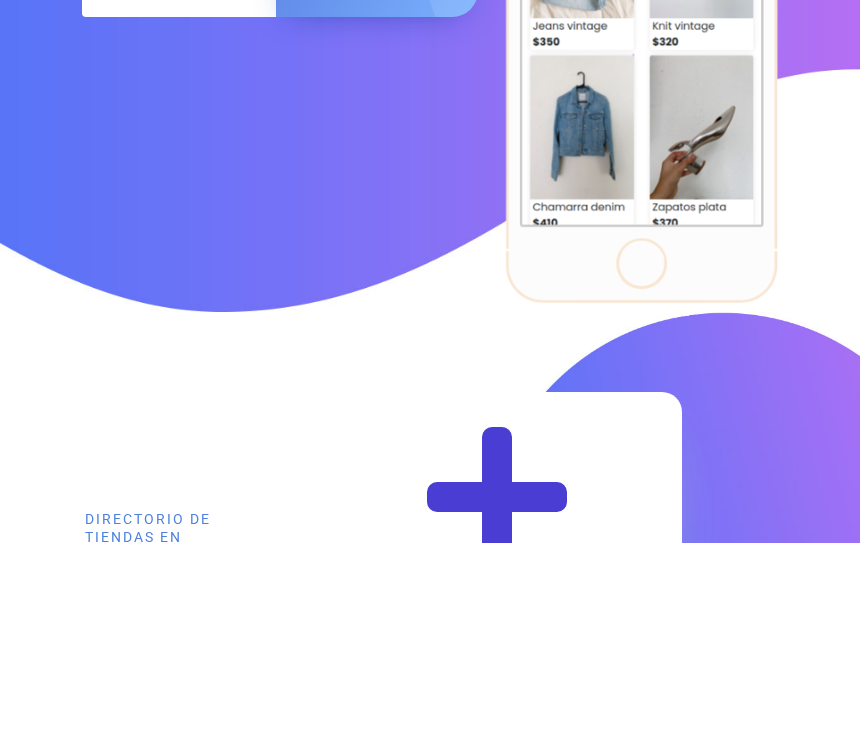 click on "lolapay.com/" at bounding box center [168, 194] 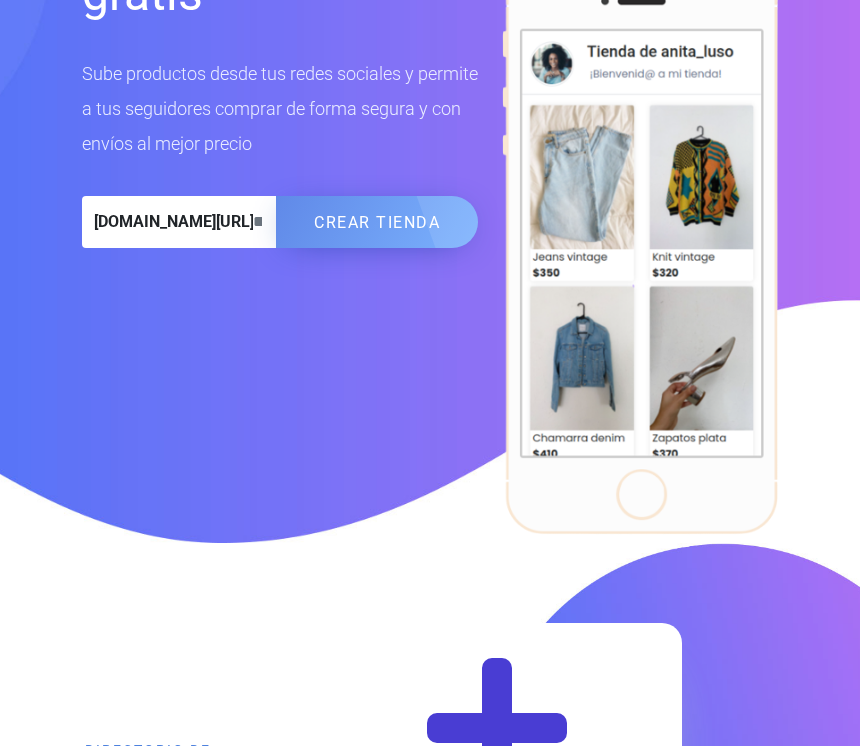 click on "lolapay.com/" at bounding box center (168, 222) 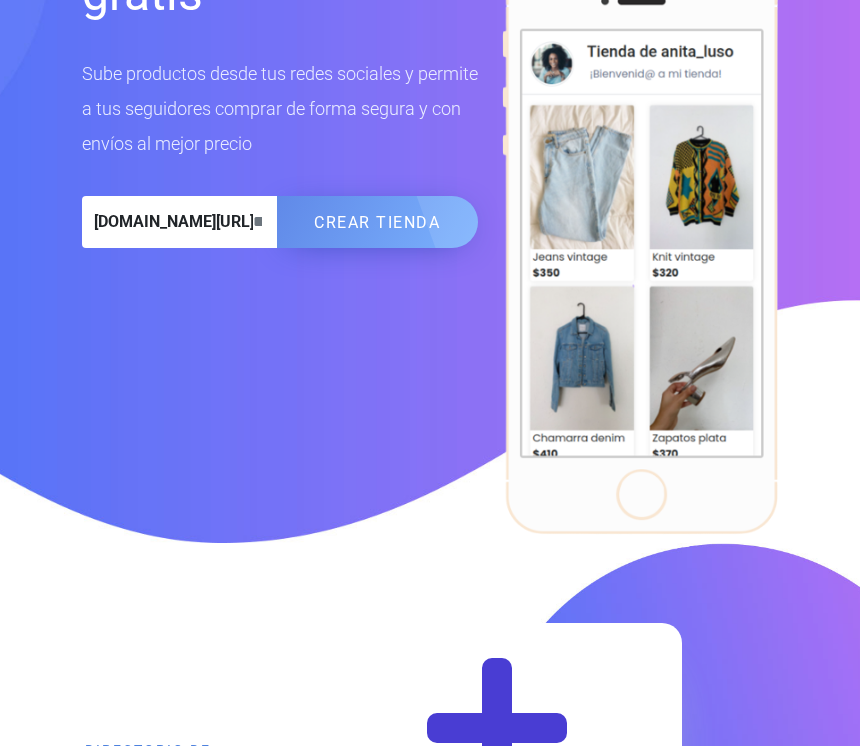 click at bounding box center (265, 222) 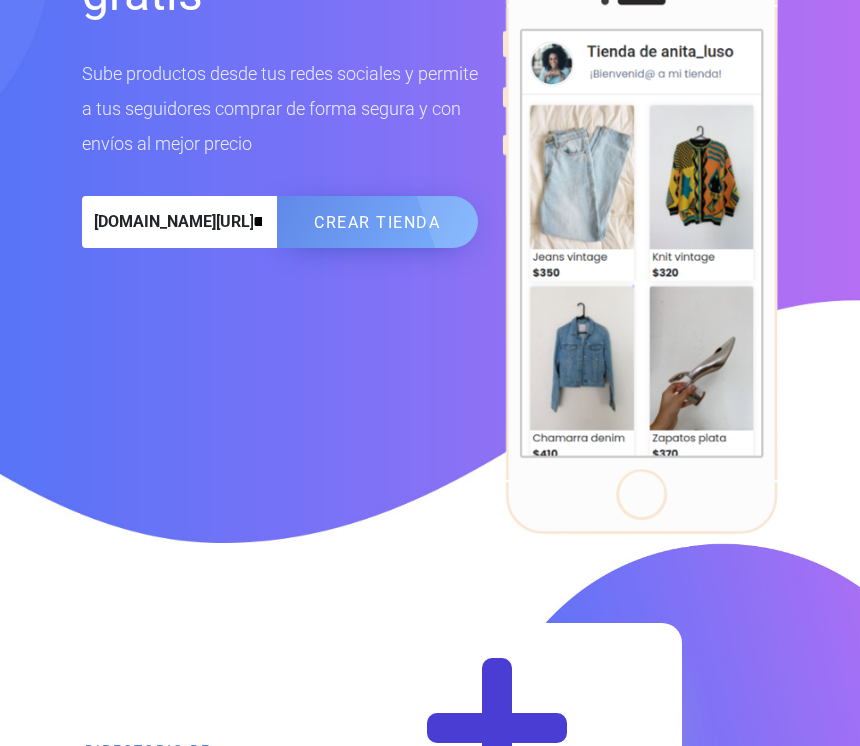 type on "***" 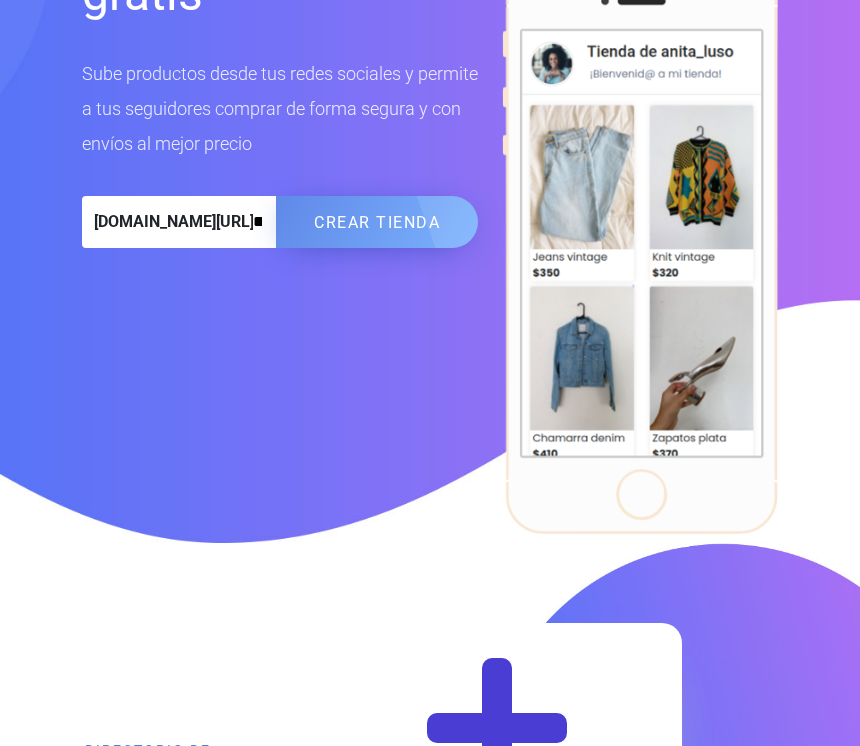 click on "CREAR TIENDA" at bounding box center [377, 222] 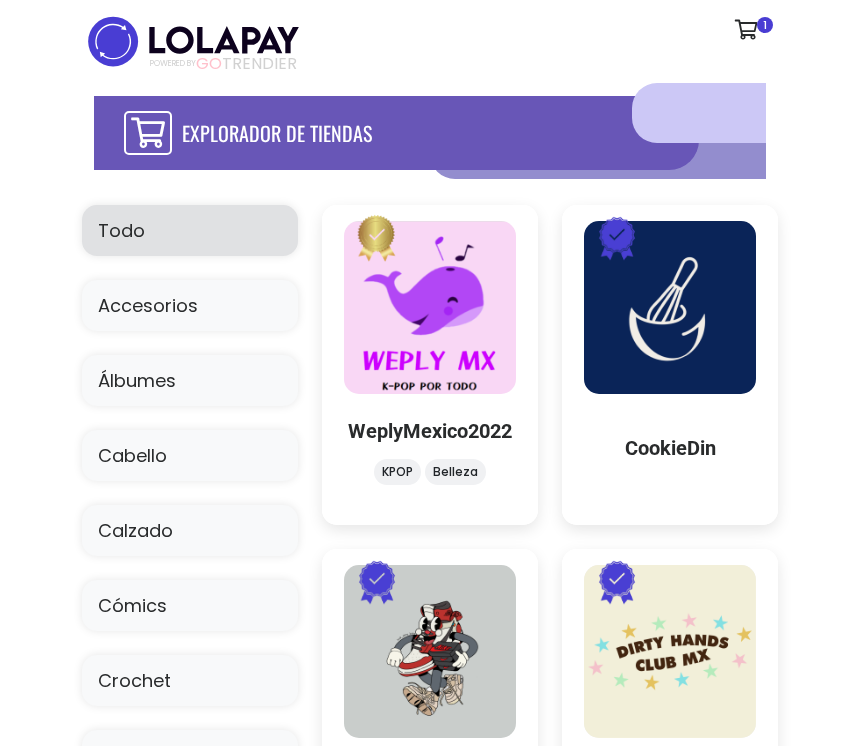 scroll, scrollTop: 0, scrollLeft: 0, axis: both 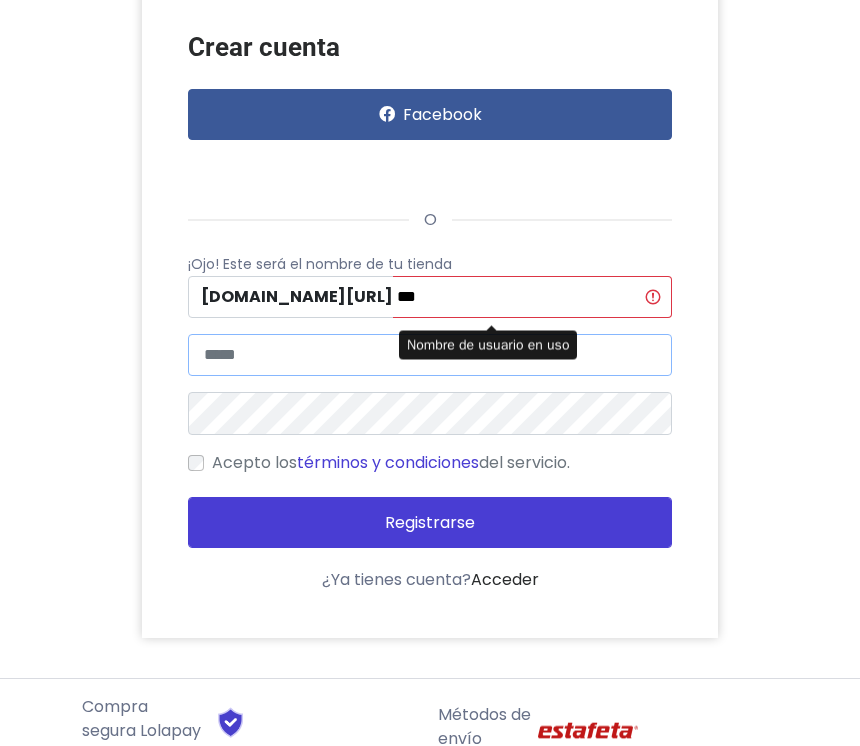 click at bounding box center (430, 355) 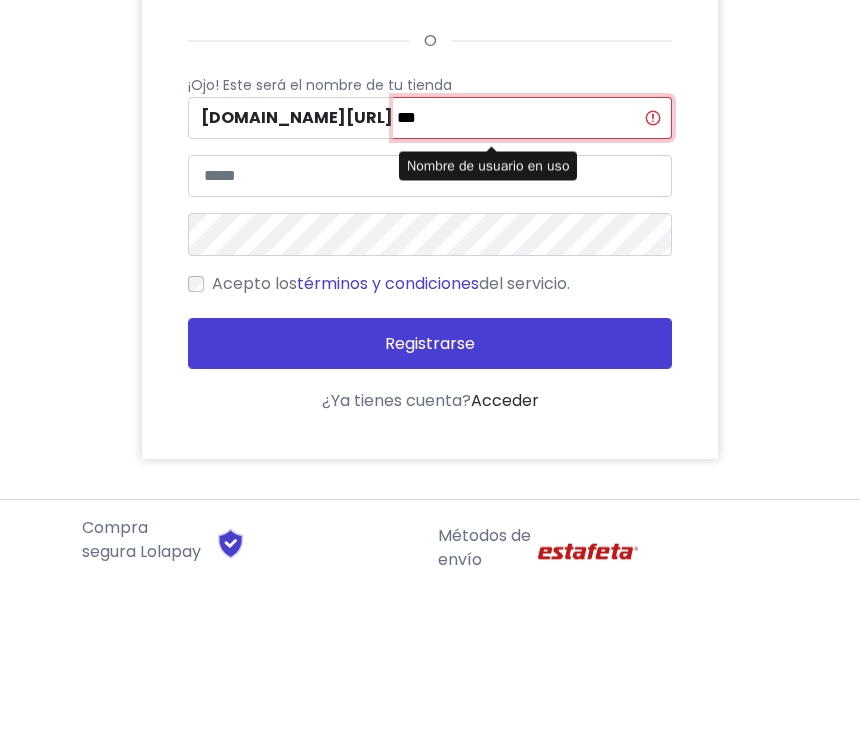 click on "***" at bounding box center [532, 297] 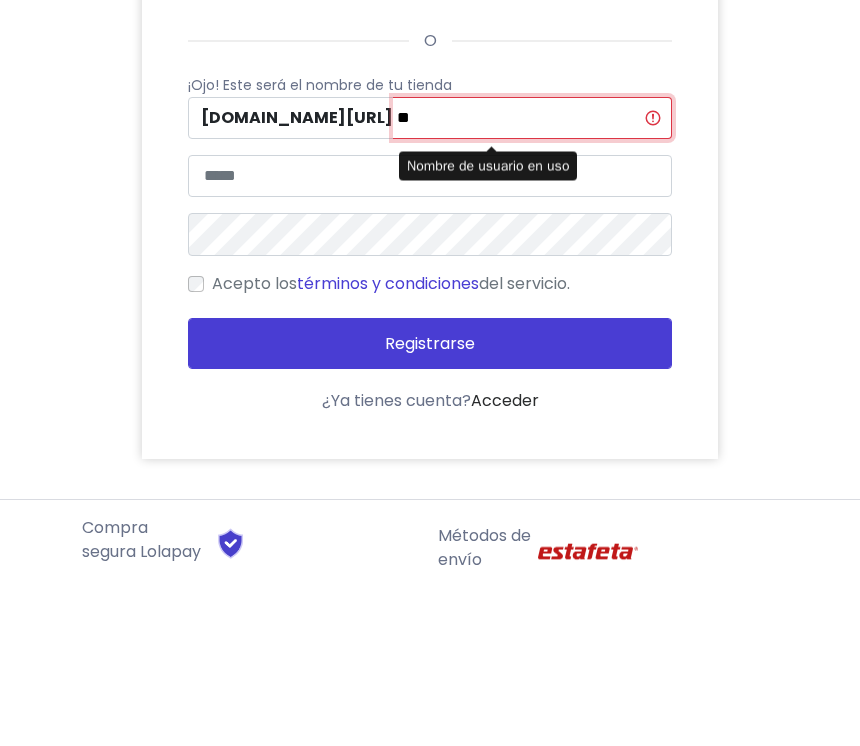 type on "*" 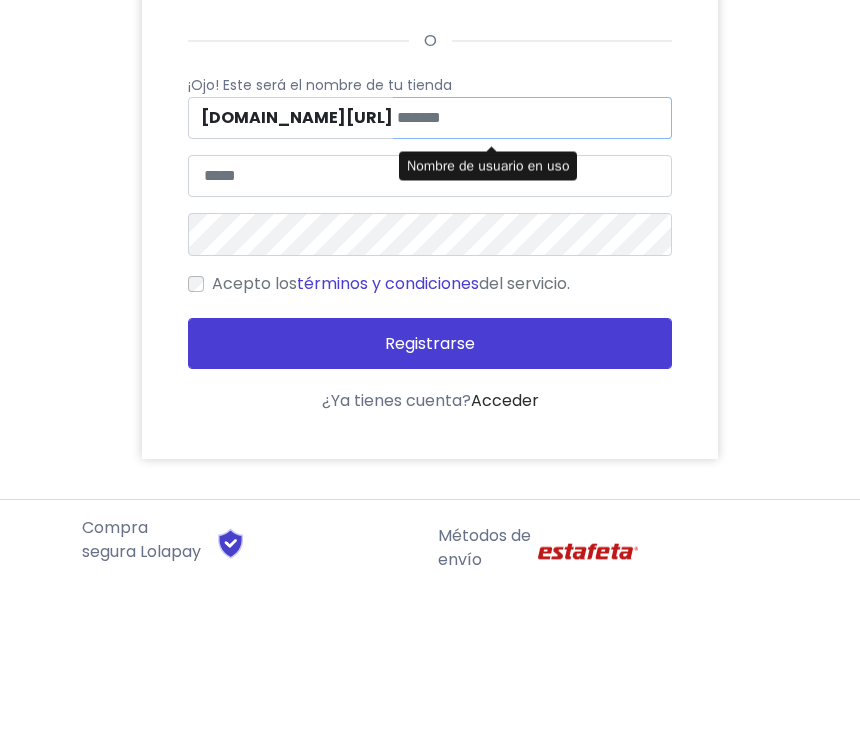 type 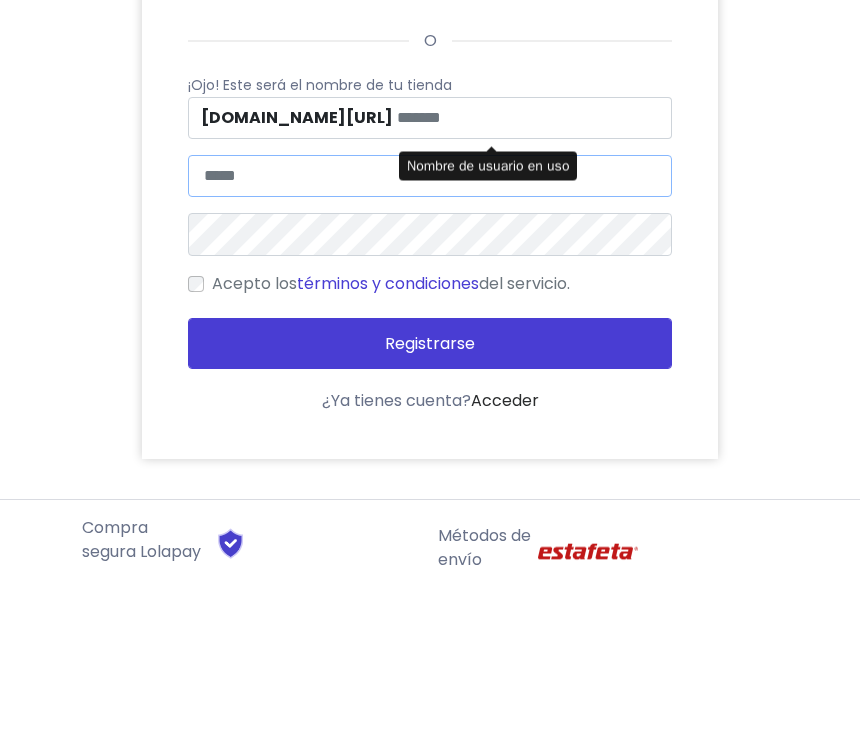 click at bounding box center (430, 355) 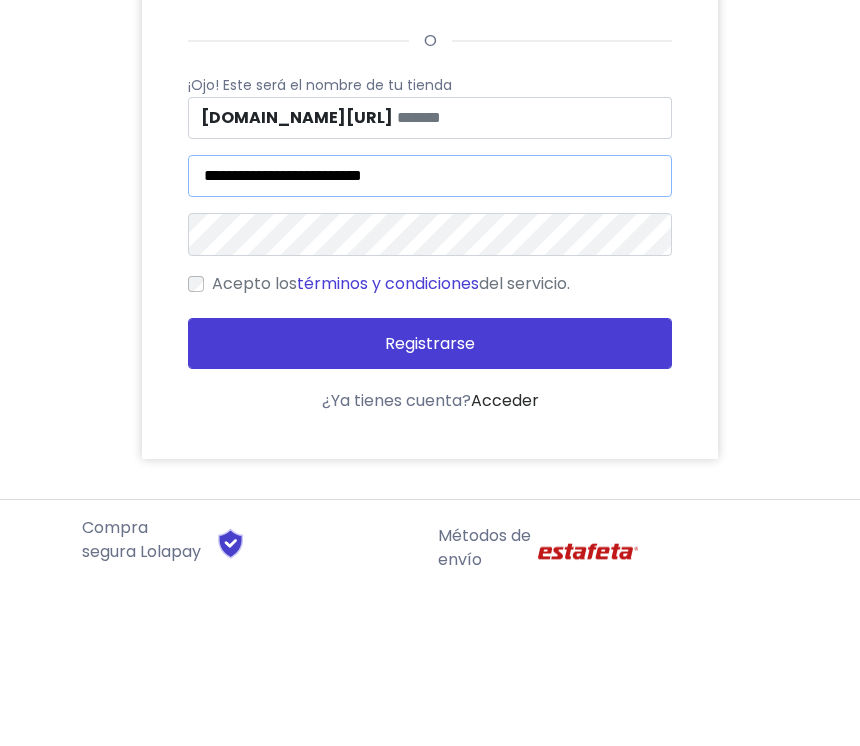 type on "**********" 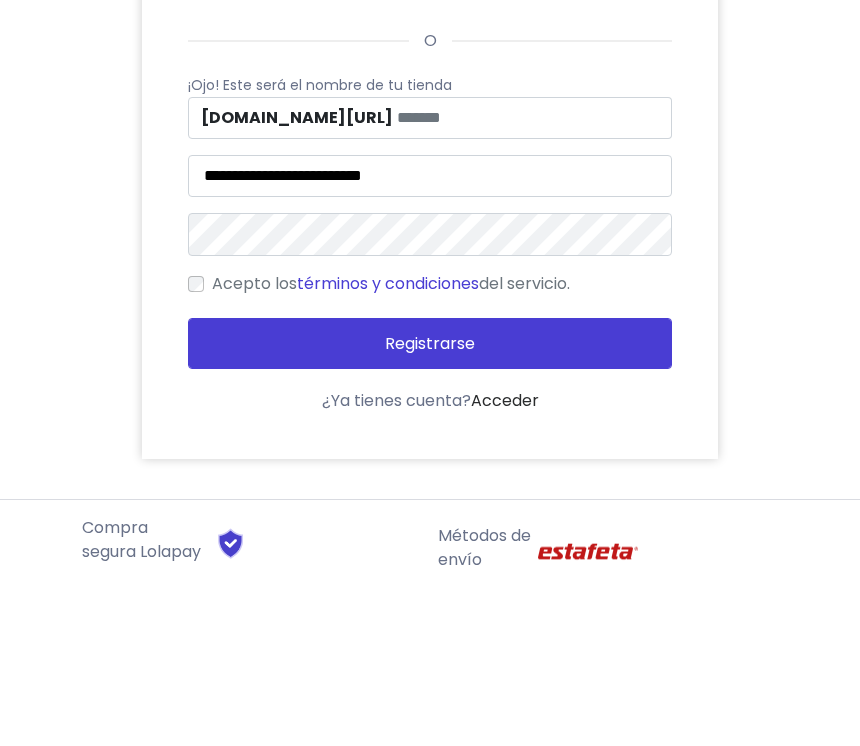 scroll, scrollTop: 299, scrollLeft: 0, axis: vertical 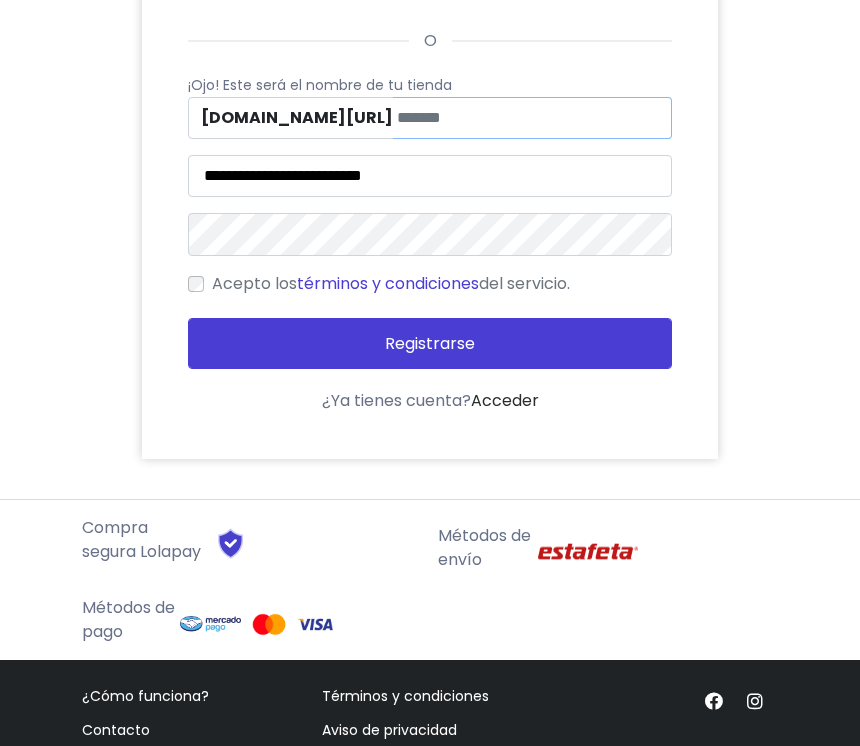 click at bounding box center (532, 119) 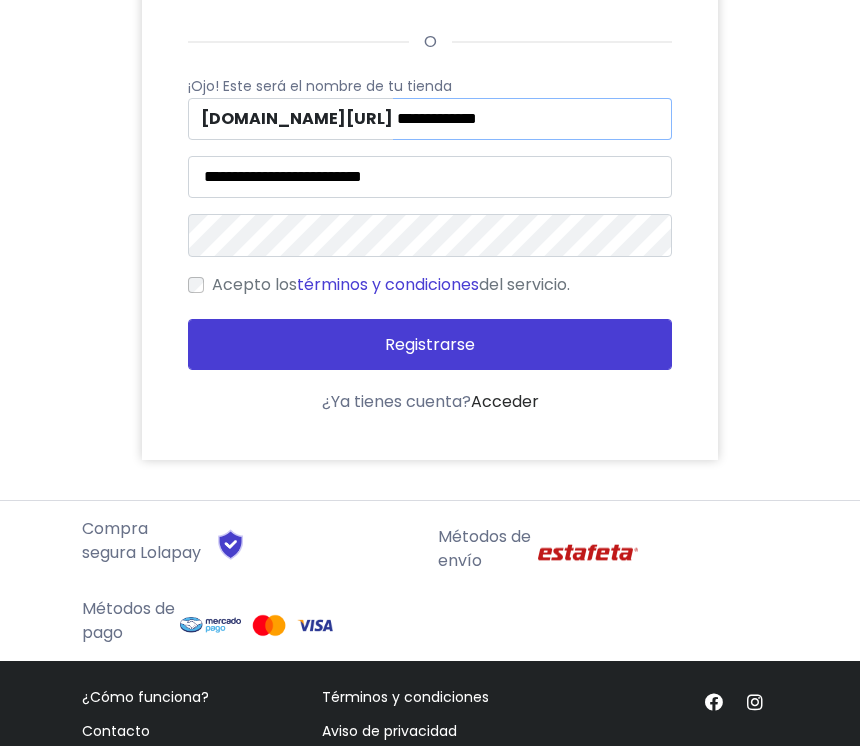 type on "**********" 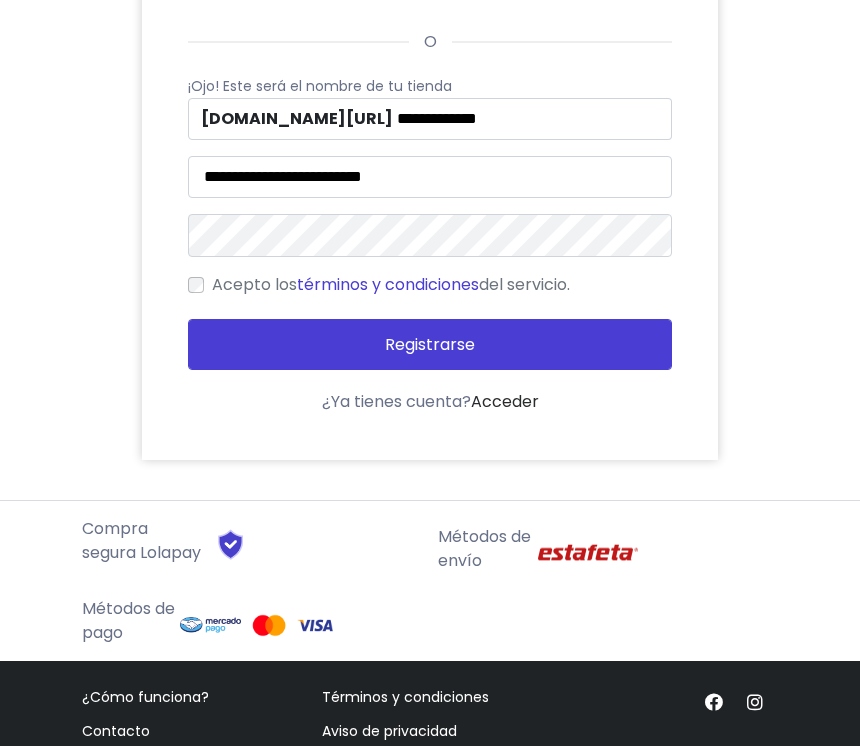 click on "Registrarse" at bounding box center (430, 344) 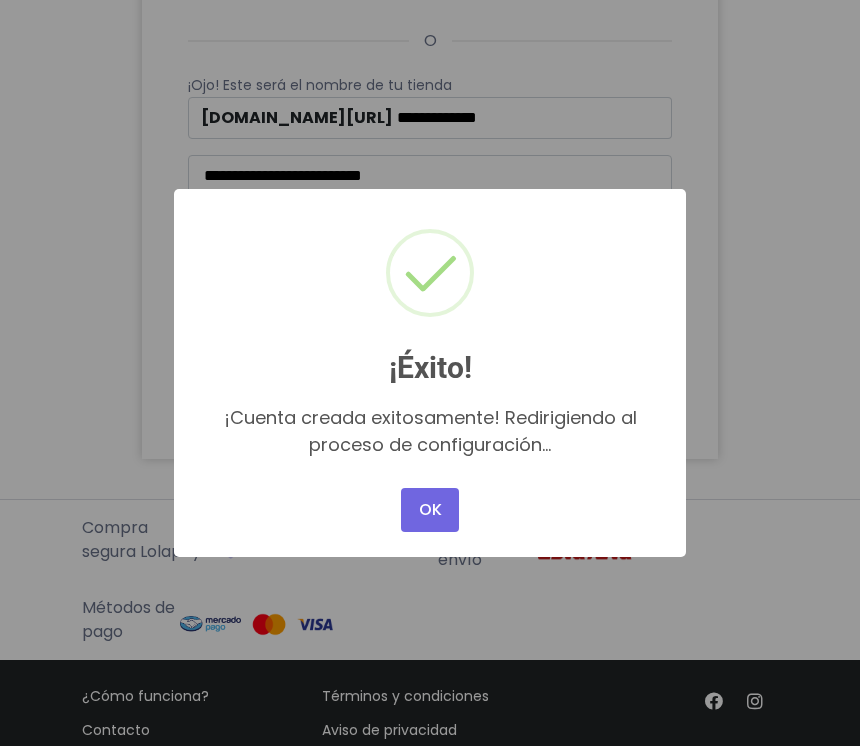 click on "OK" at bounding box center (430, 510) 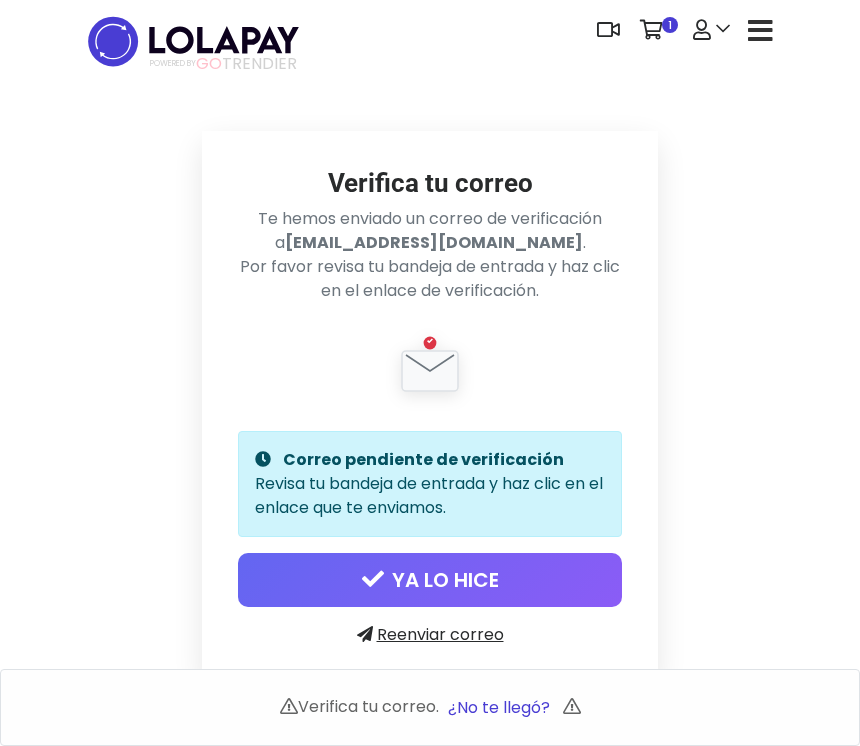 scroll, scrollTop: 0, scrollLeft: 0, axis: both 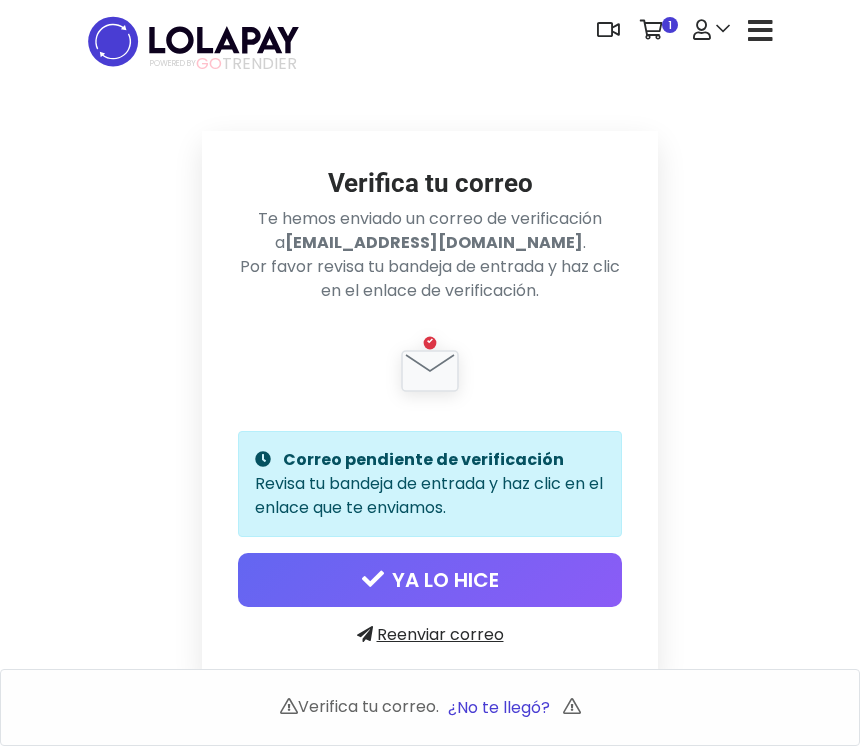 click on "Reenviar correo" at bounding box center (430, 634) 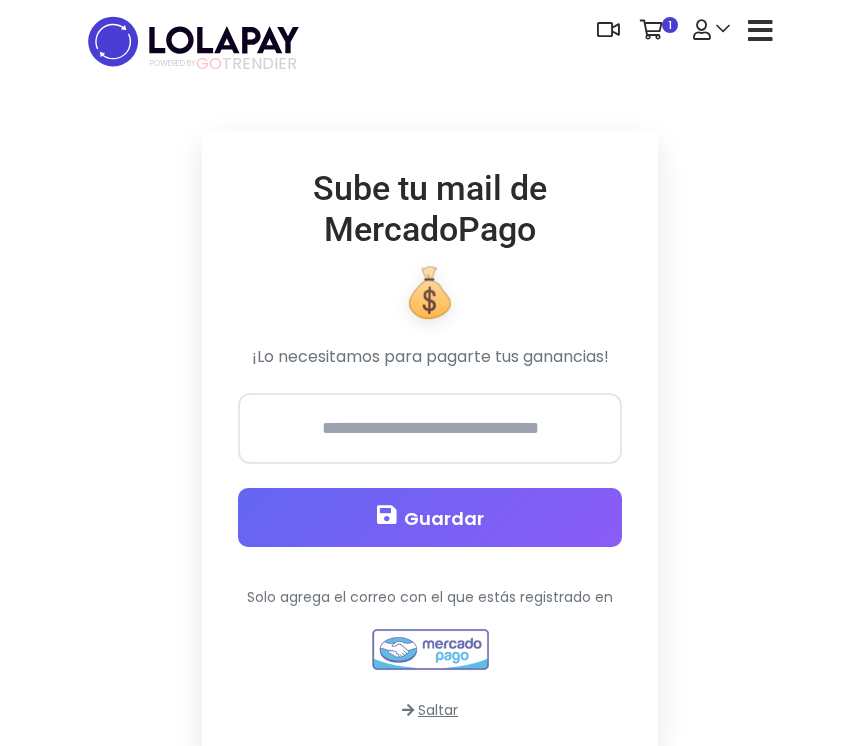 scroll, scrollTop: 0, scrollLeft: 0, axis: both 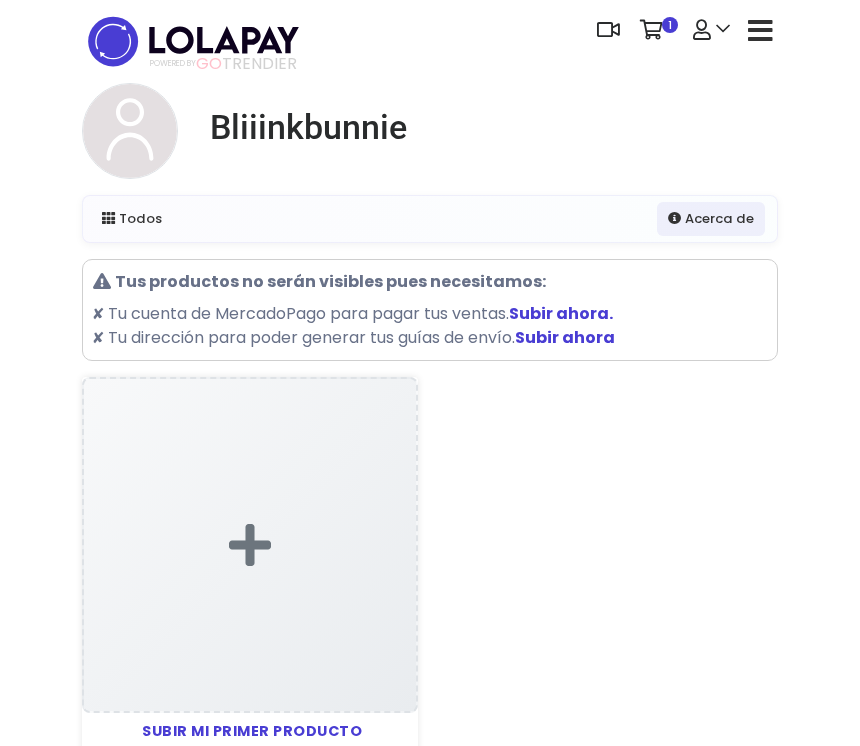 click on "1" at bounding box center [656, 30] 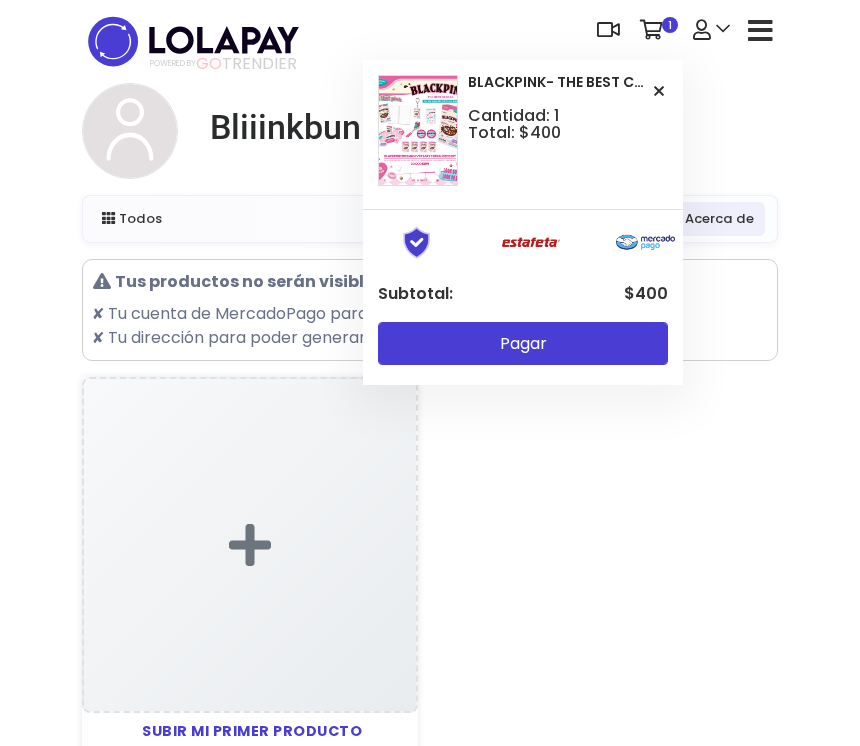 click at bounding box center (760, 30) 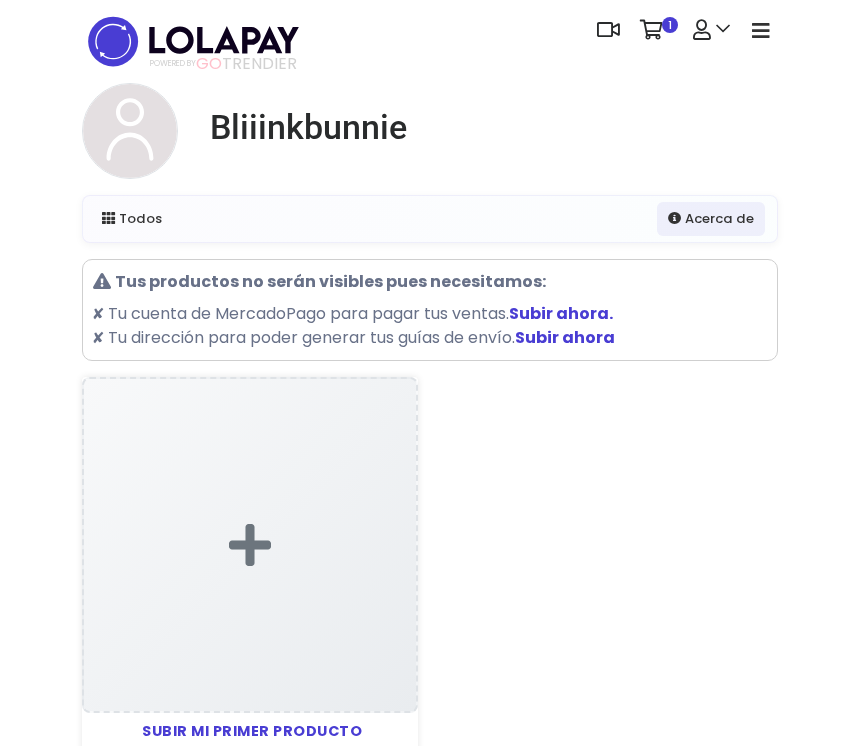 click at bounding box center [760, 30] 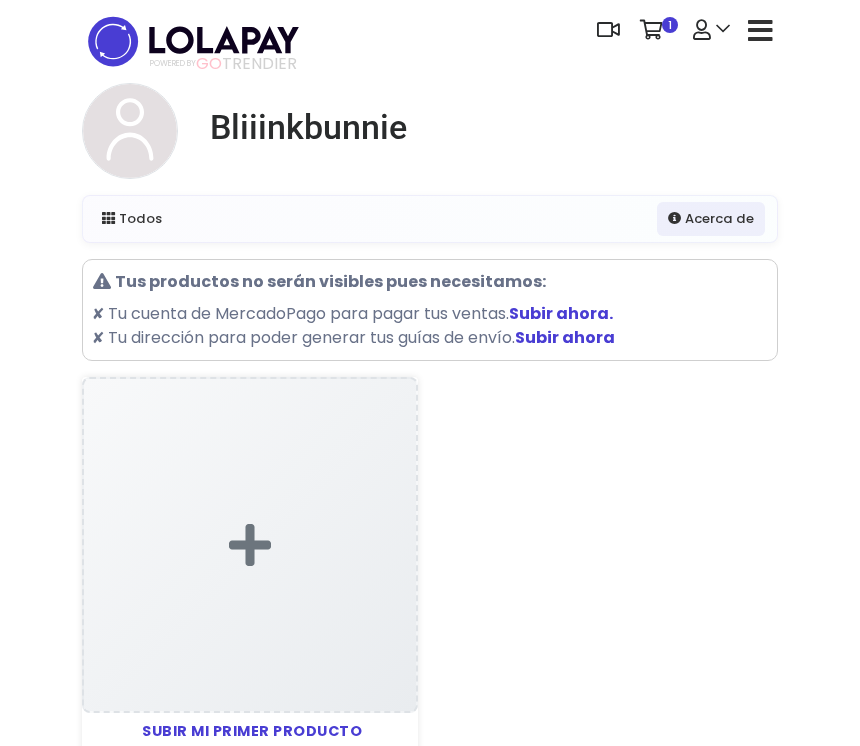 click at bounding box center (760, 30) 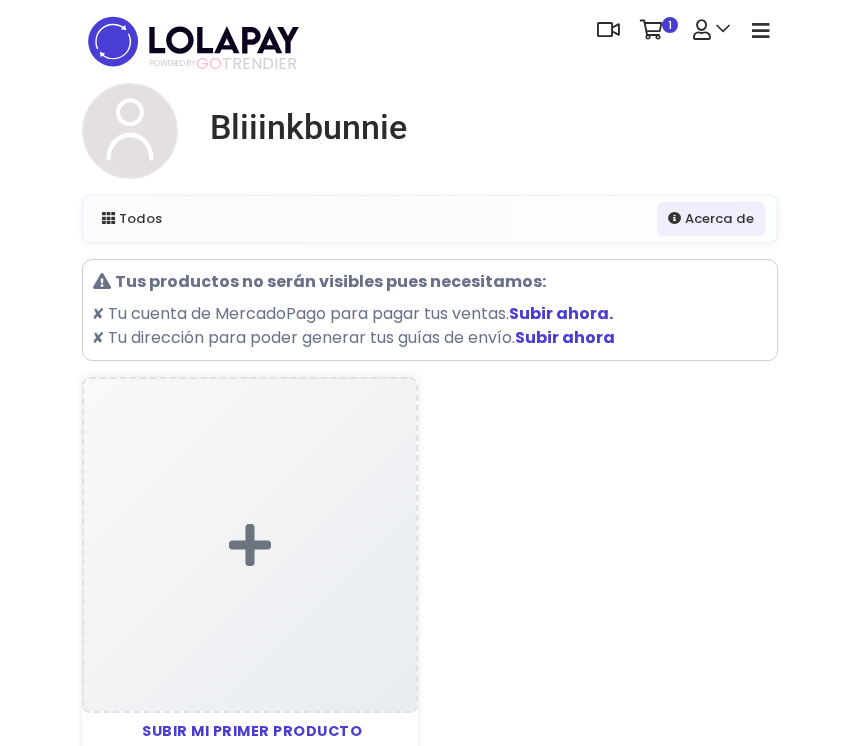 click at bounding box center [761, 31] 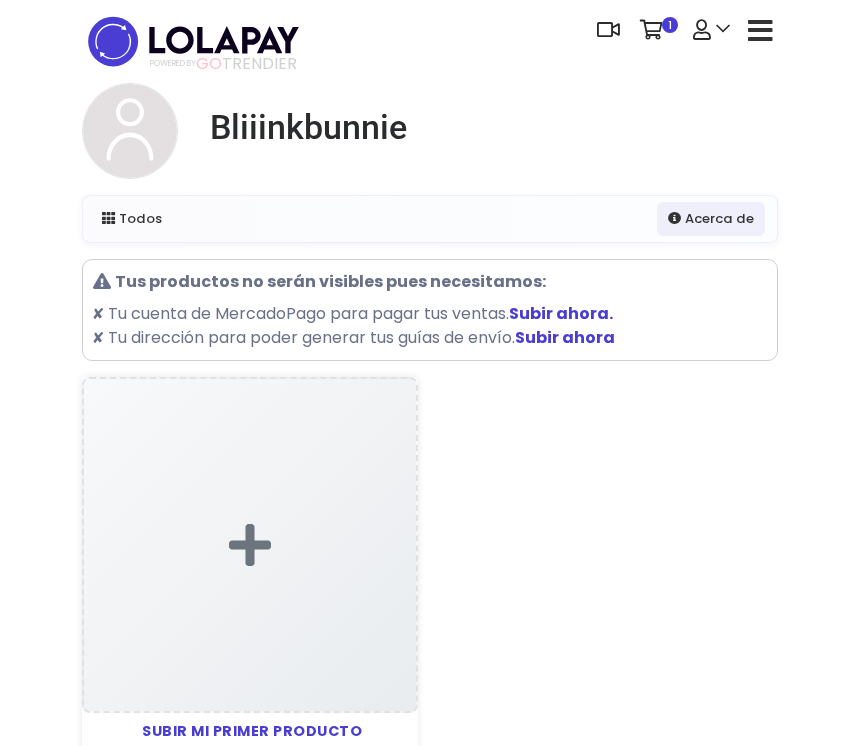 click at bounding box center (711, 30) 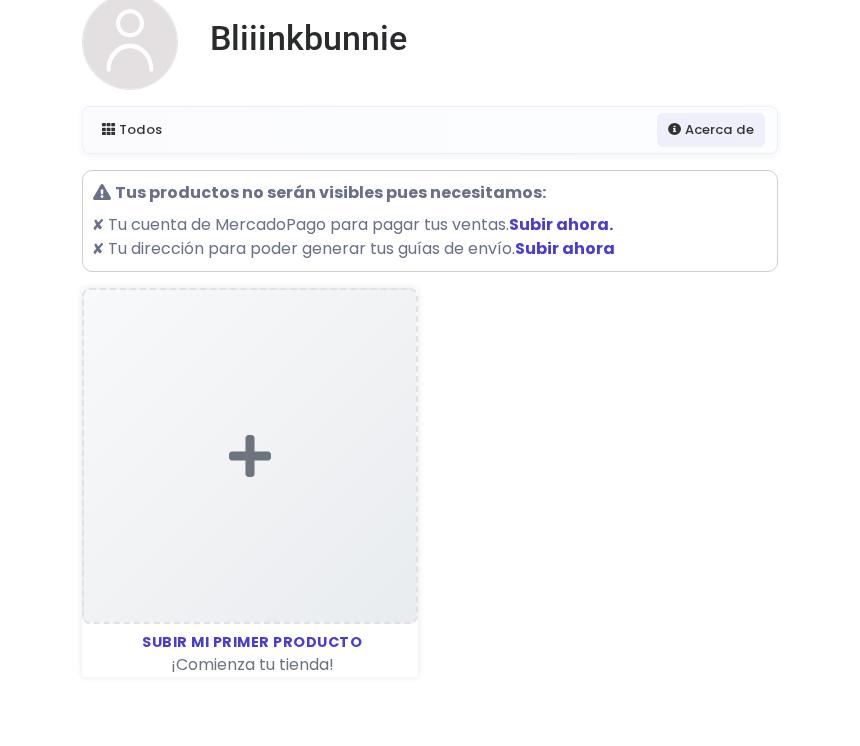 scroll, scrollTop: 0, scrollLeft: 0, axis: both 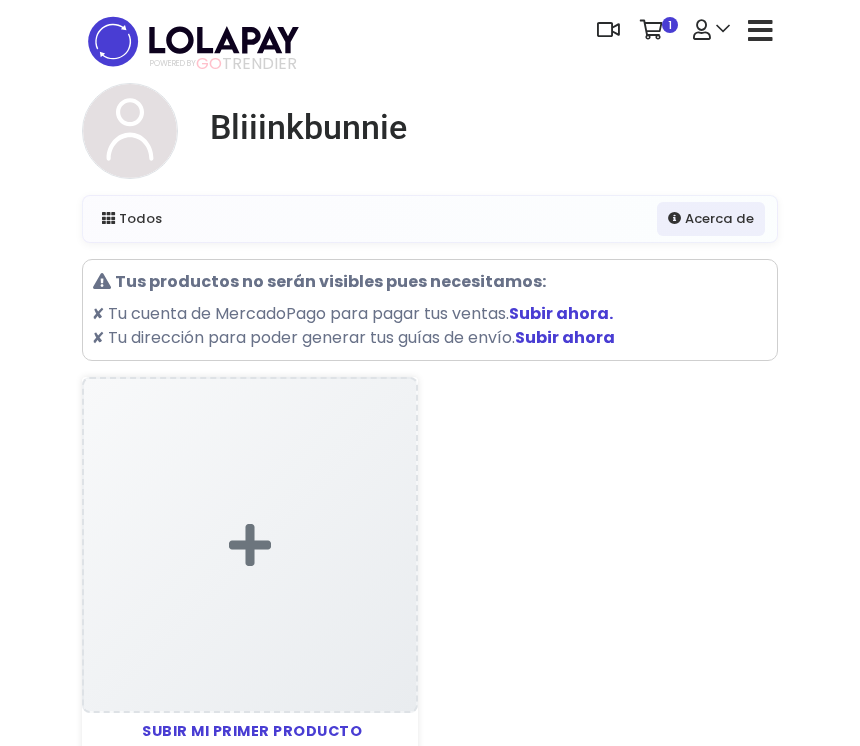 click at bounding box center [760, 31] 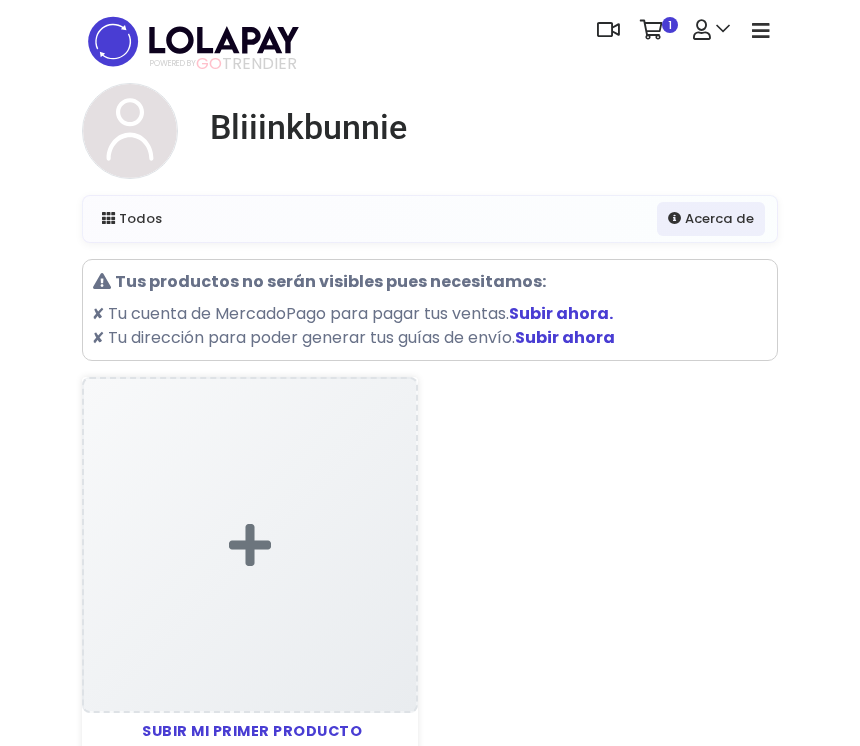 click at bounding box center (761, 31) 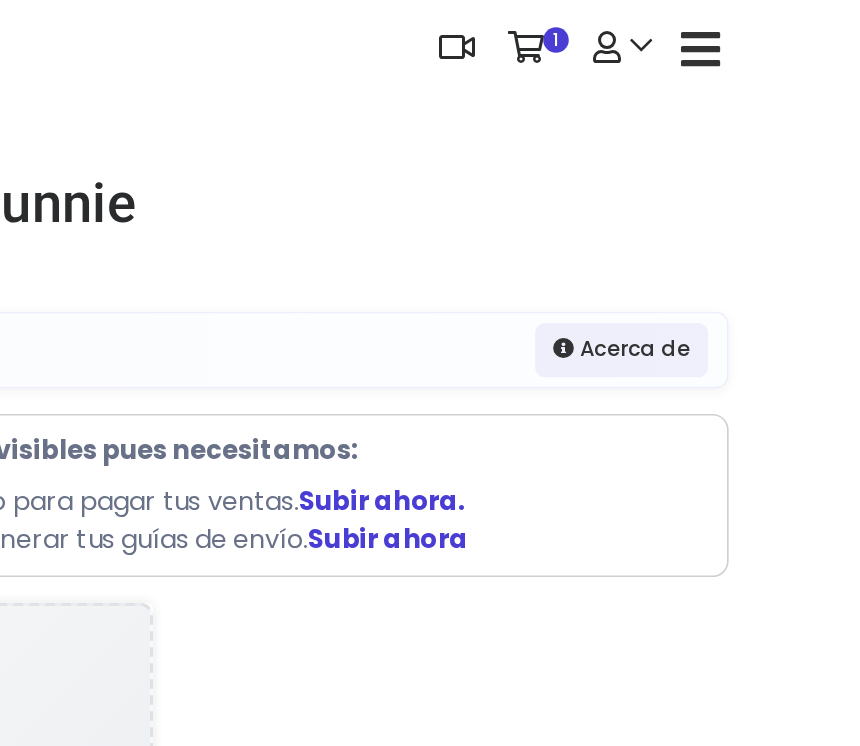 click at bounding box center (760, 31) 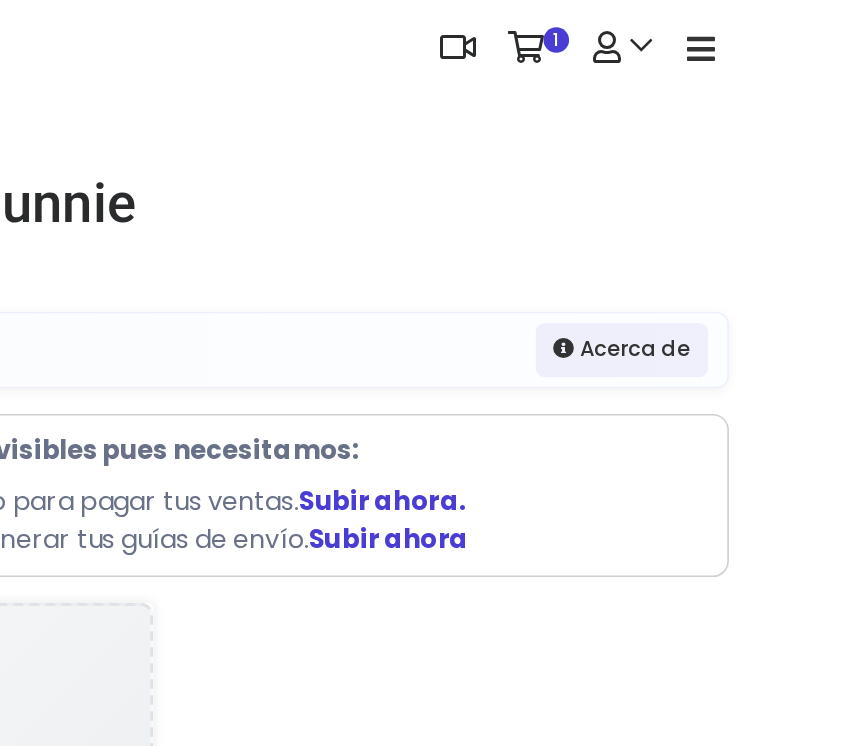 click at bounding box center [711, 30] 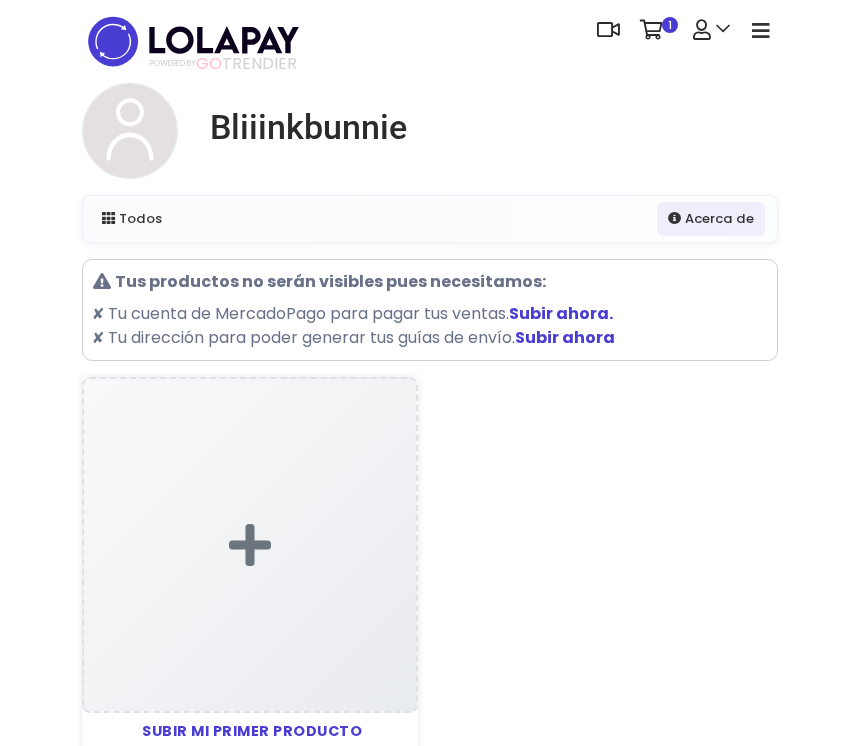 click at bounding box center (702, 30) 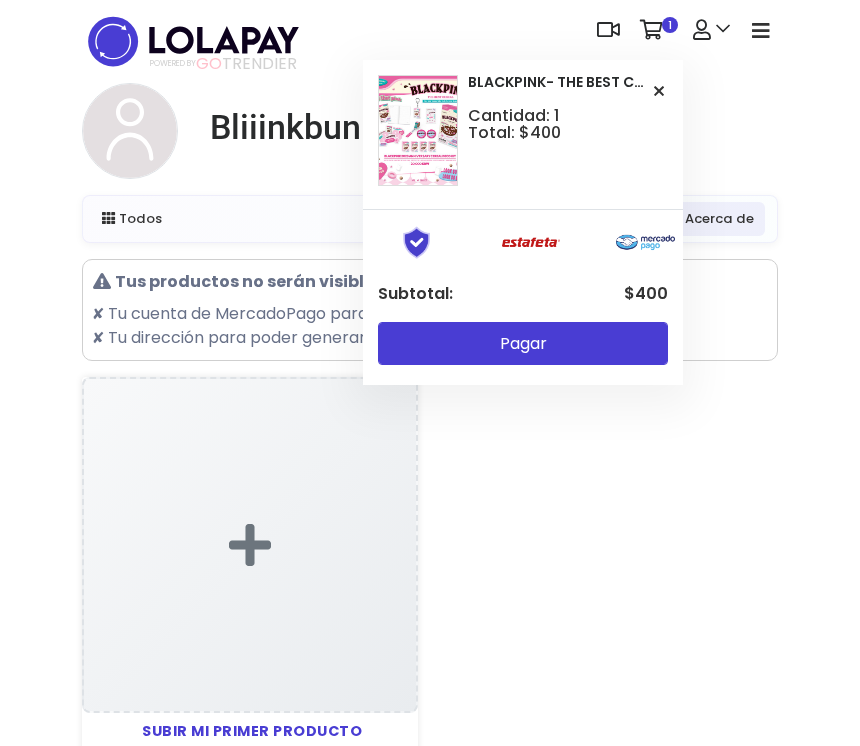 click on "Cantidad: 1 Total: $400" at bounding box center (514, 124) 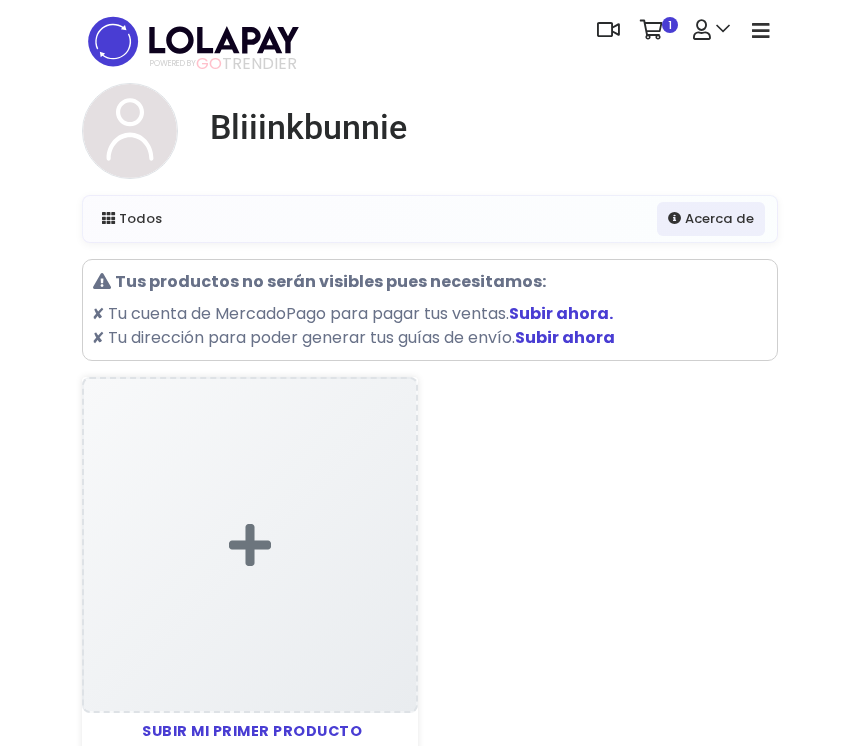 click at bounding box center (608, 30) 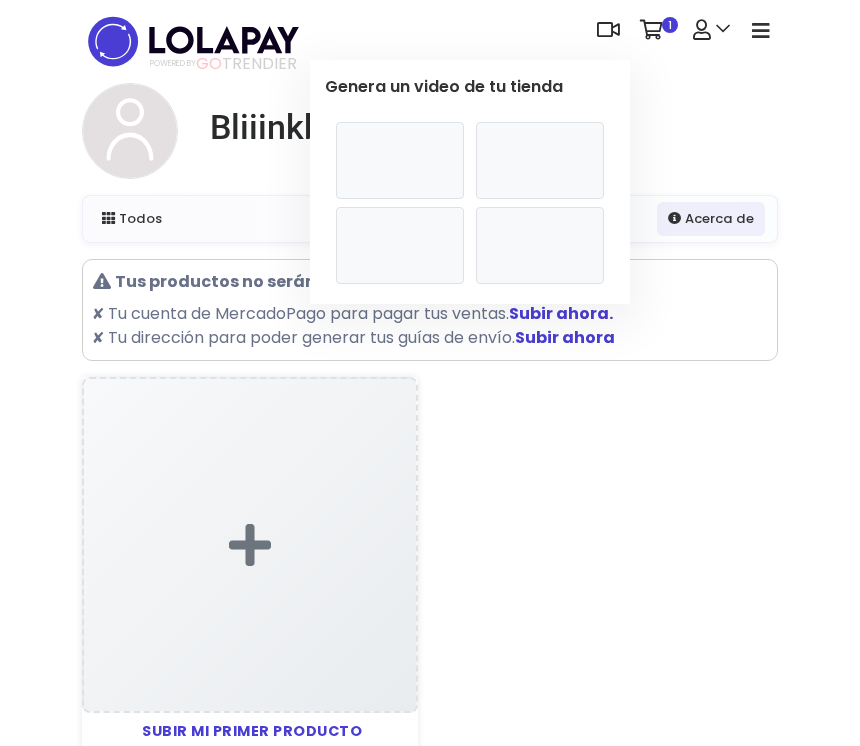 click on "Dashboard
Mi tienda
Editar Stock" at bounding box center (430, 456) 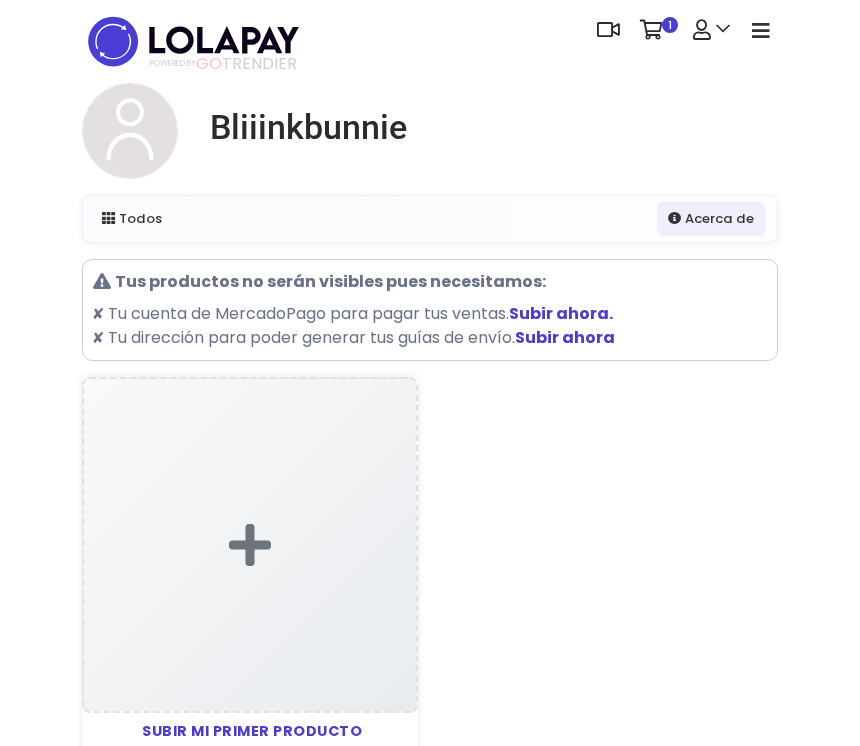 click at bounding box center (760, 30) 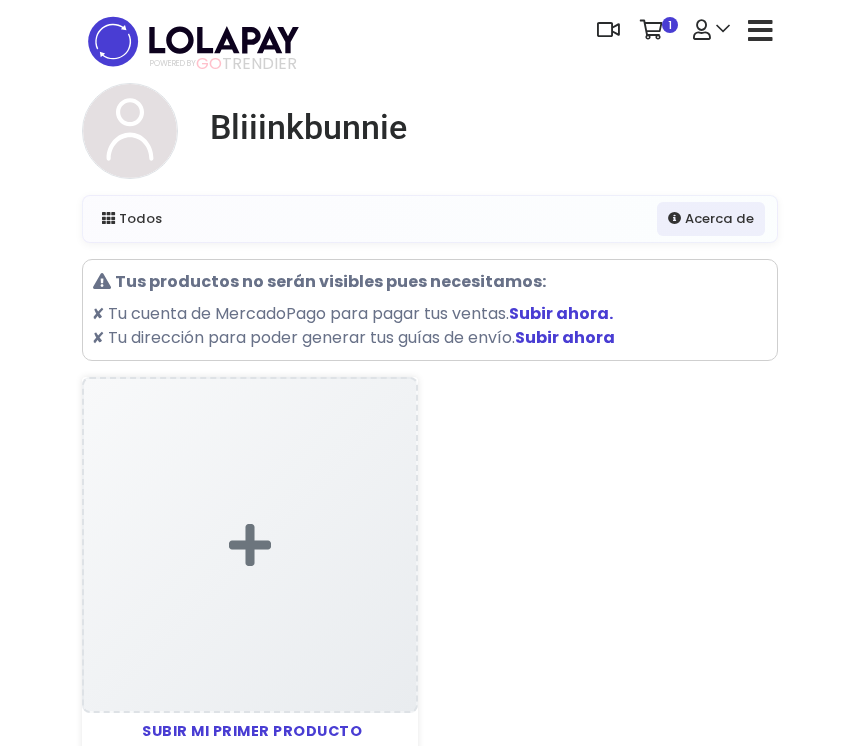 click at bounding box center (760, 31) 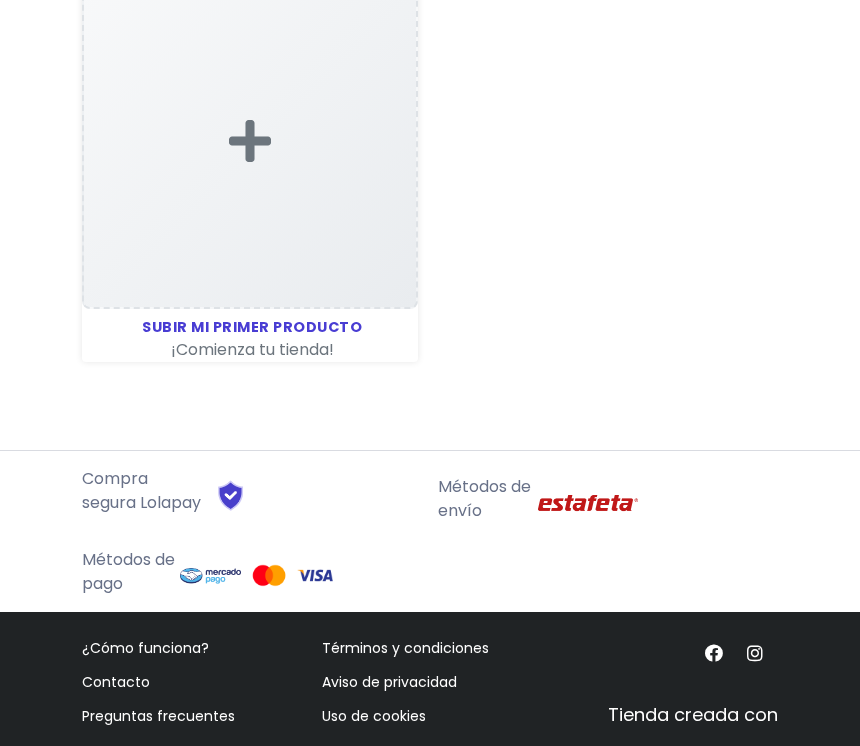 scroll, scrollTop: 480, scrollLeft: 0, axis: vertical 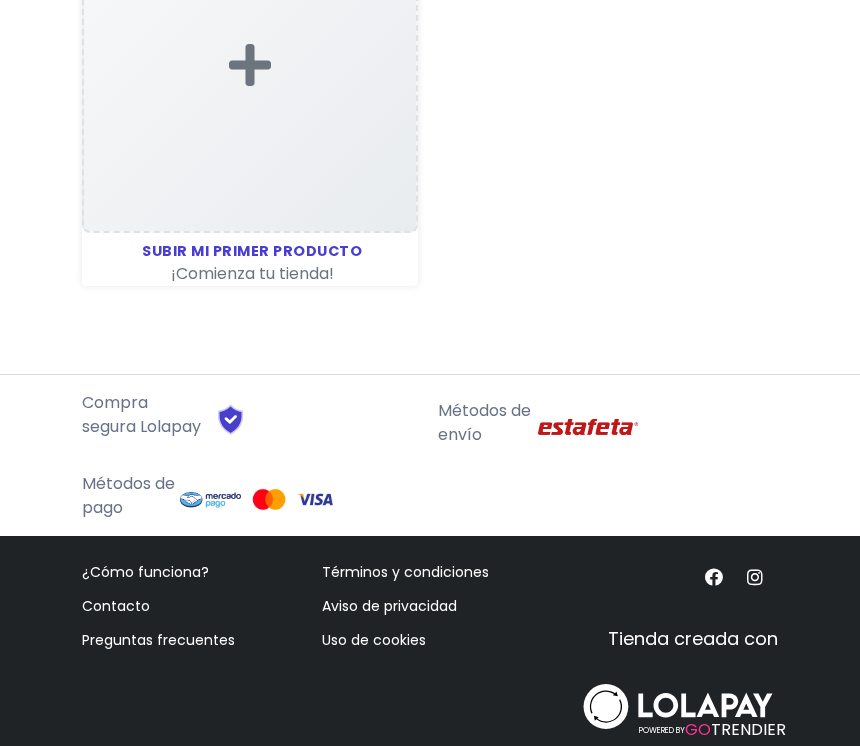 click on "¡Comienza tu tienda!" at bounding box center [250, 274] 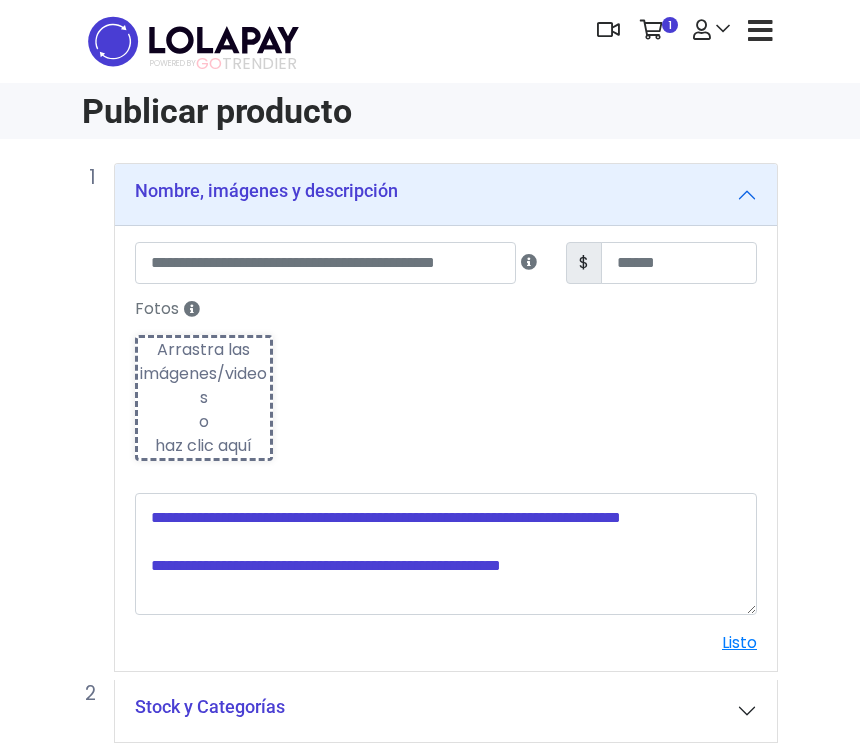 scroll, scrollTop: 0, scrollLeft: 0, axis: both 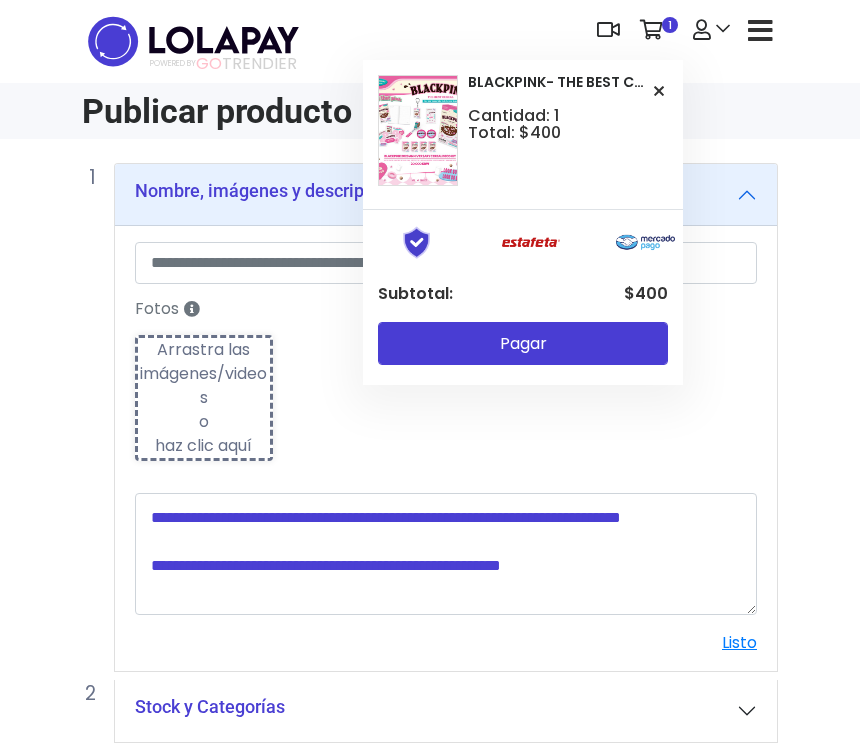 click at bounding box center [711, 30] 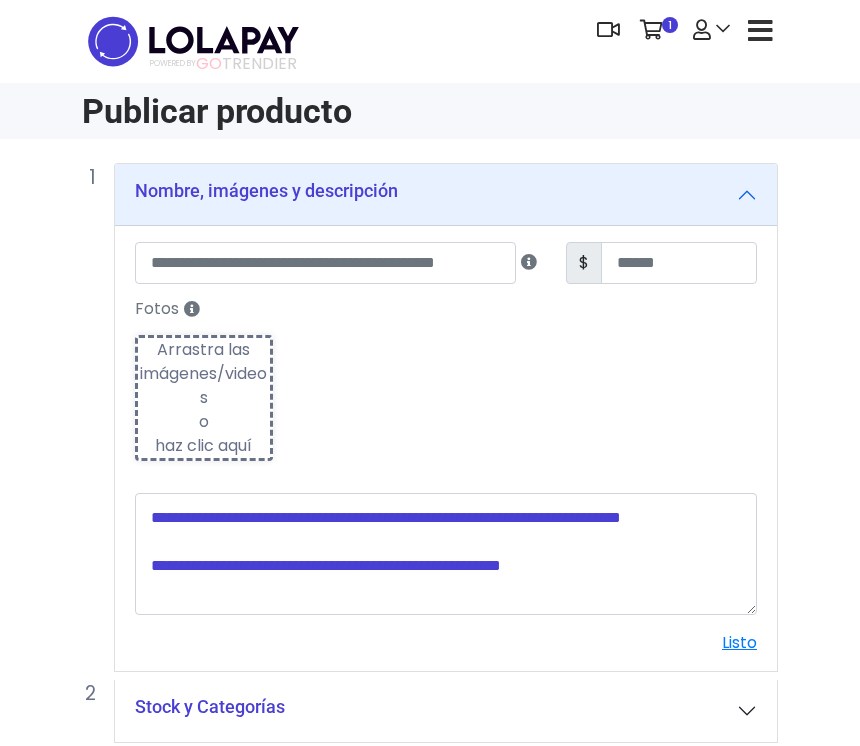 click at bounding box center [711, 30] 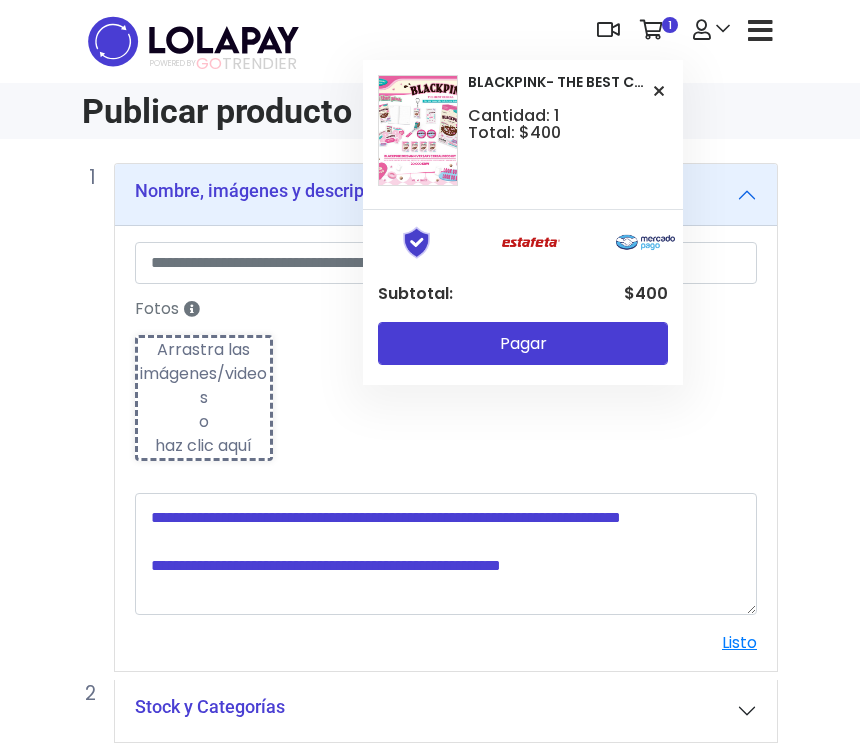 click on "Cantidad: 1 Total: $400" at bounding box center [514, 124] 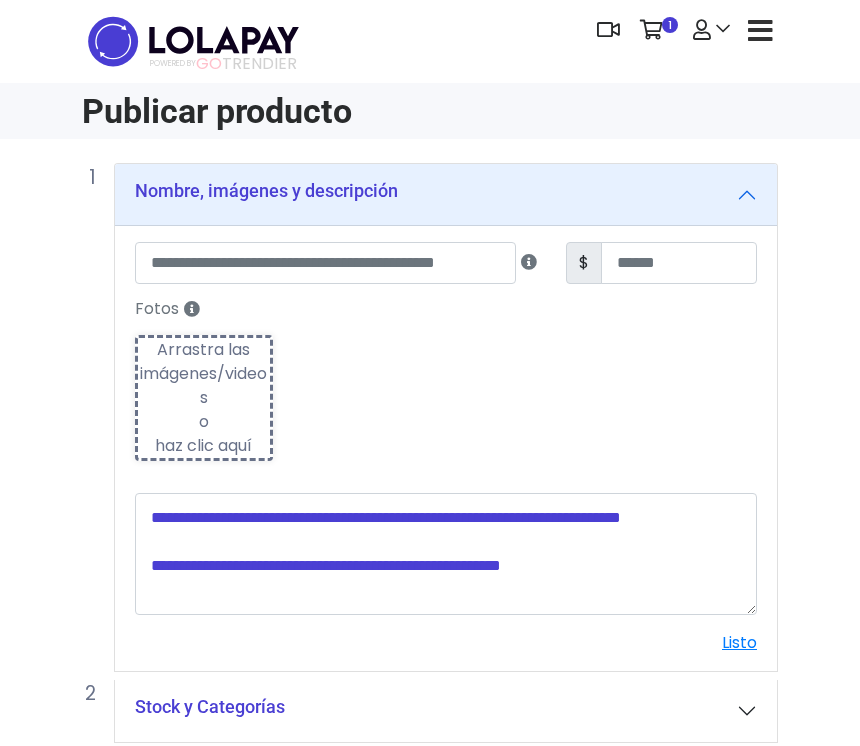 click at bounding box center (651, 30) 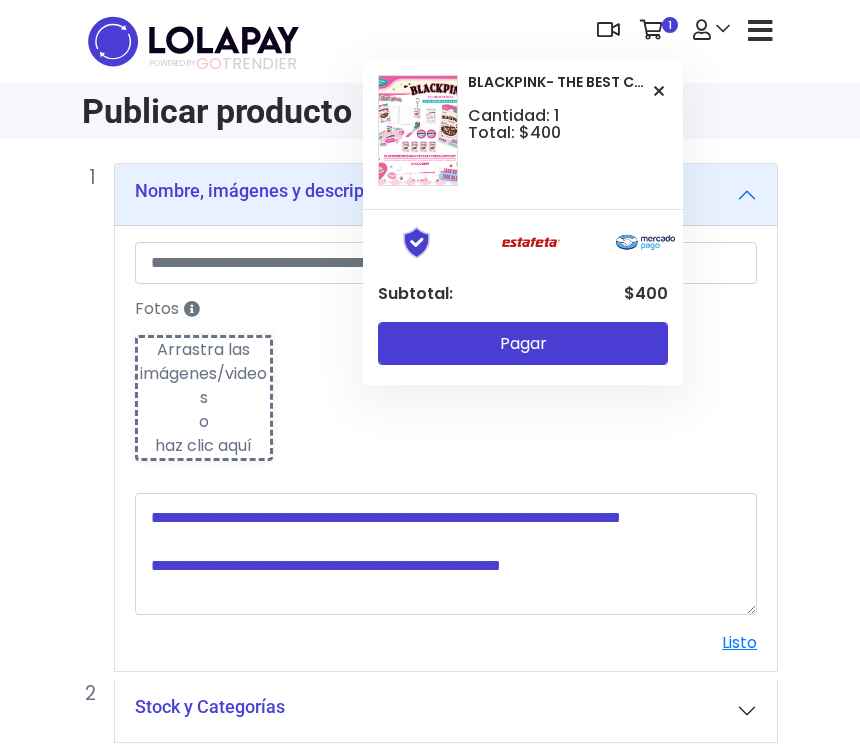 click on "BLACKPINK- THE BEST CEREAL deco kit. (2023 debut anniversary)" at bounding box center (556, 82) 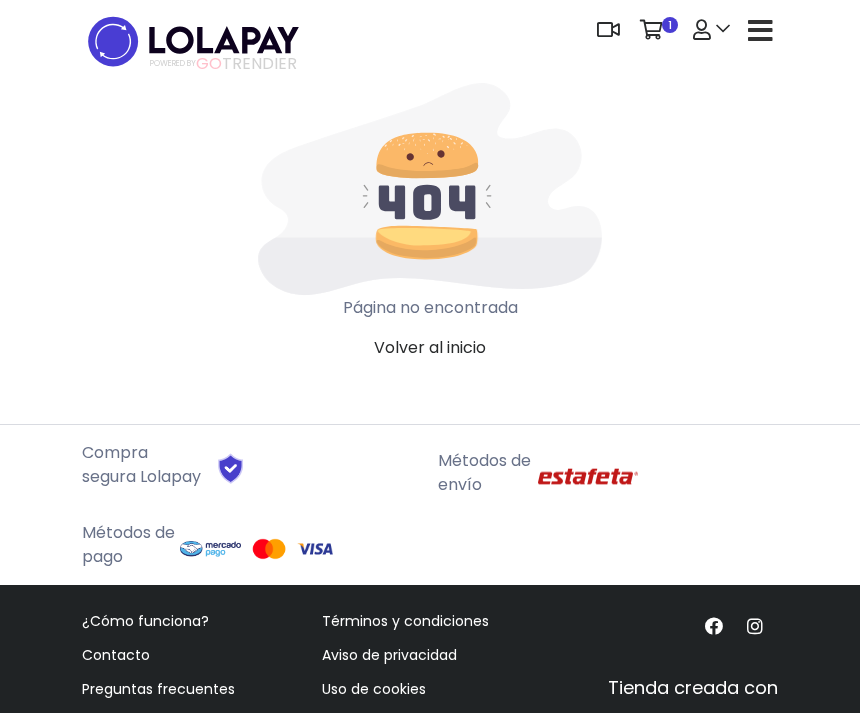 scroll, scrollTop: 0, scrollLeft: 0, axis: both 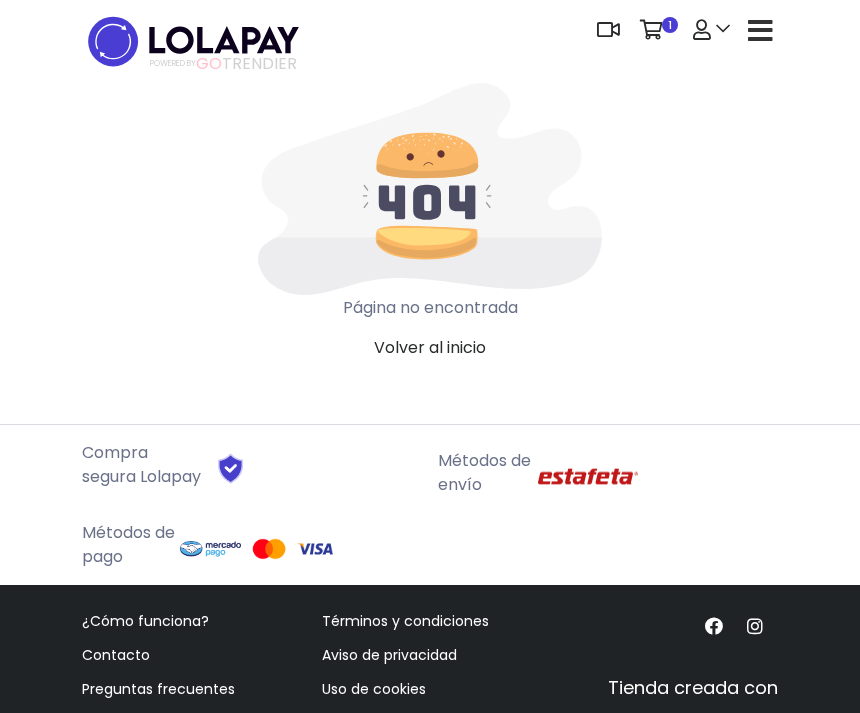 click at bounding box center (760, 30) 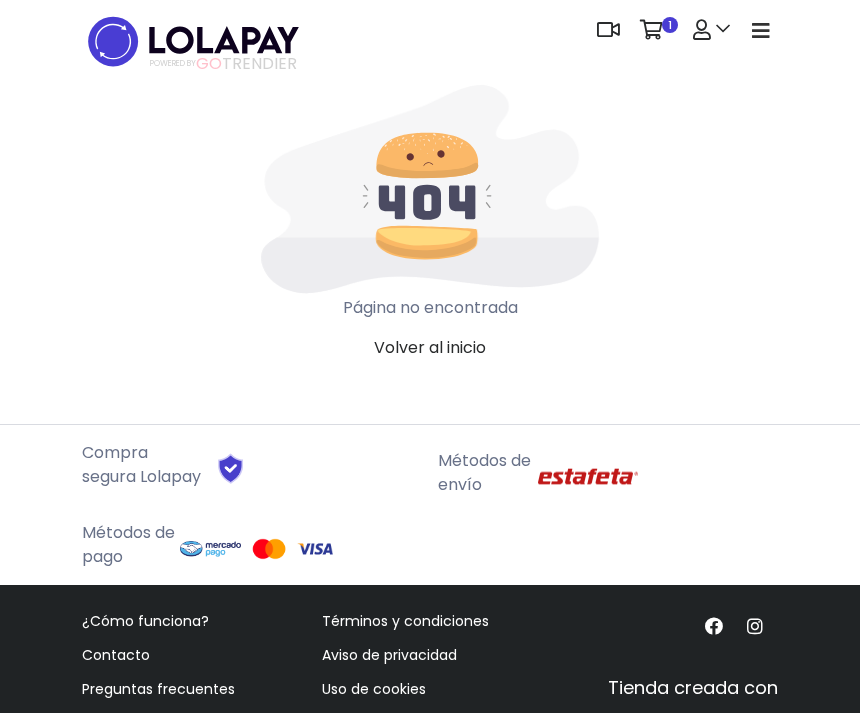 click on "Dashboard
Mi tienda
Editar Stock" at bounding box center (430, 439) 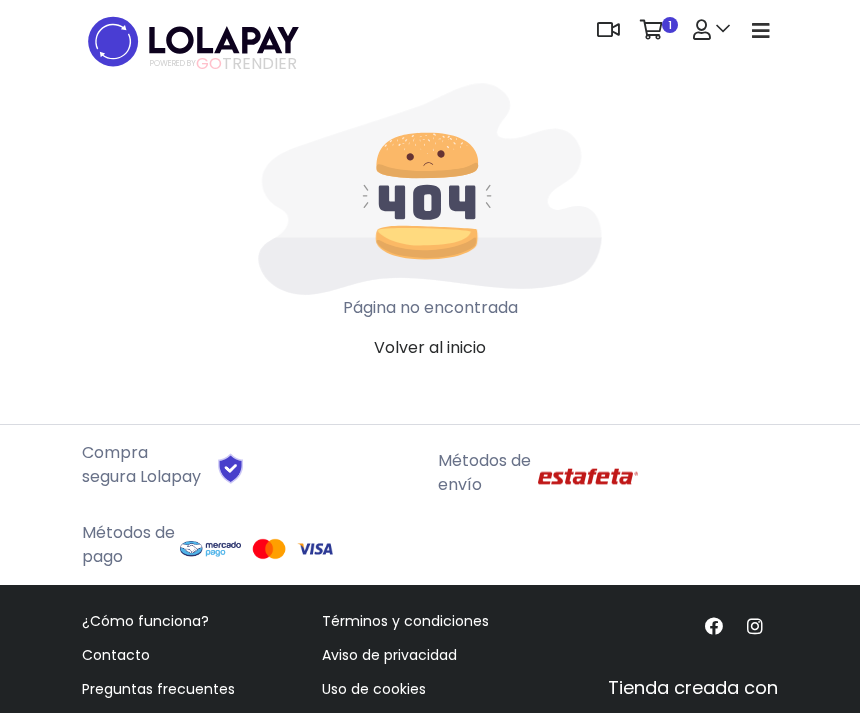 click at bounding box center (760, 30) 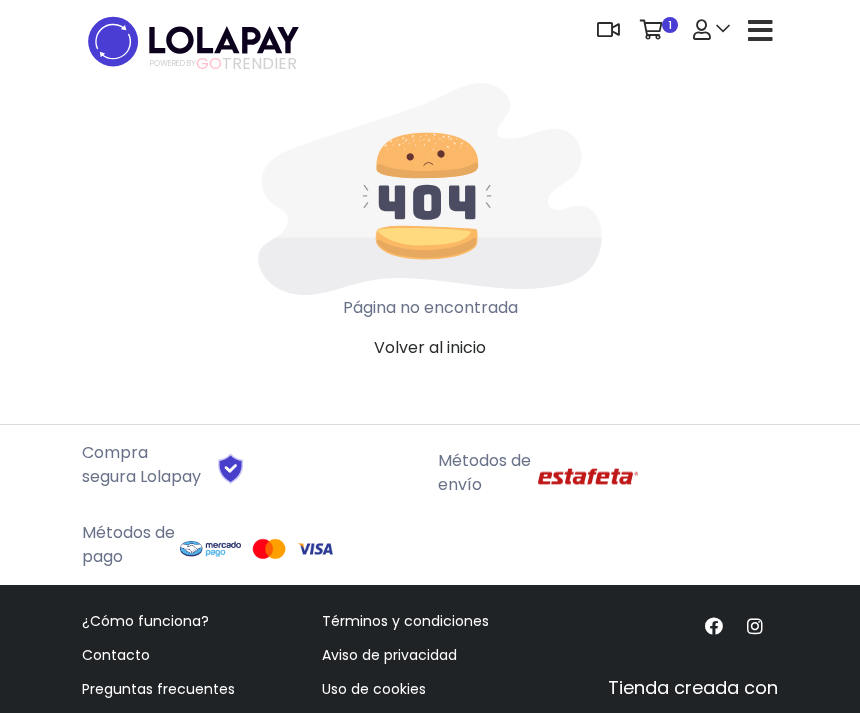click at bounding box center (760, 31) 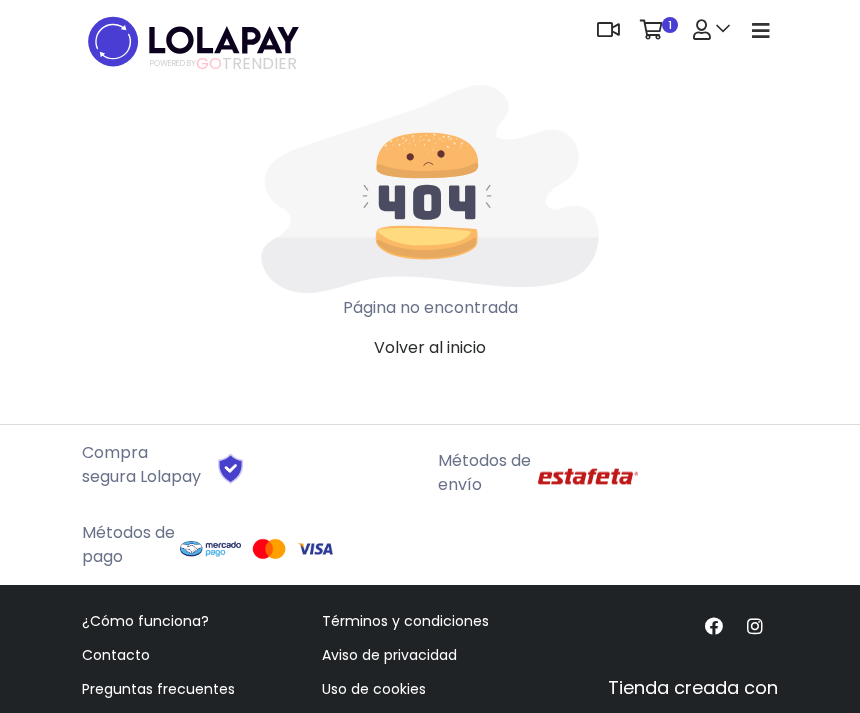 click at bounding box center (761, 31) 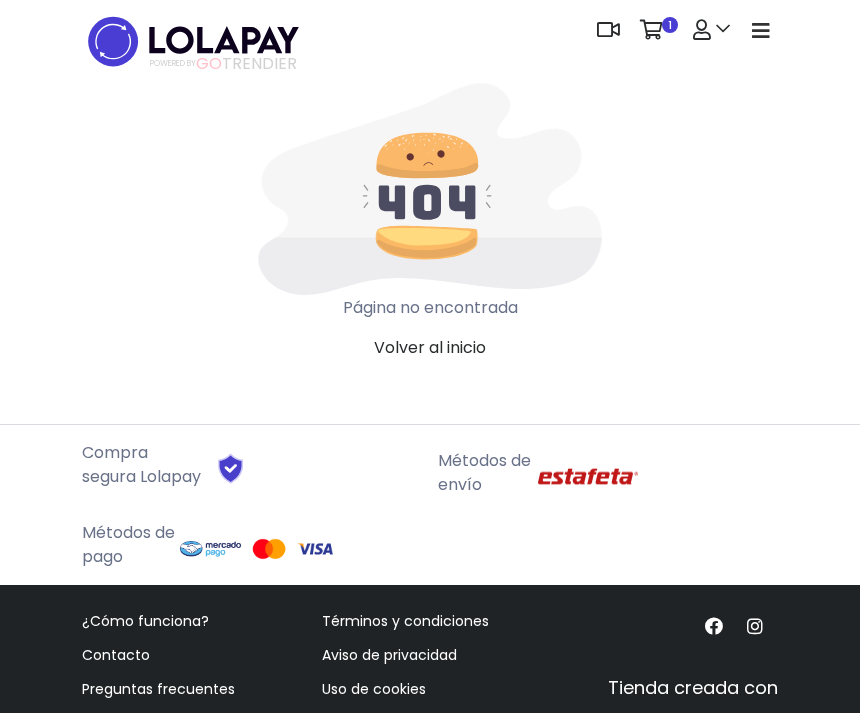 click at bounding box center [761, 31] 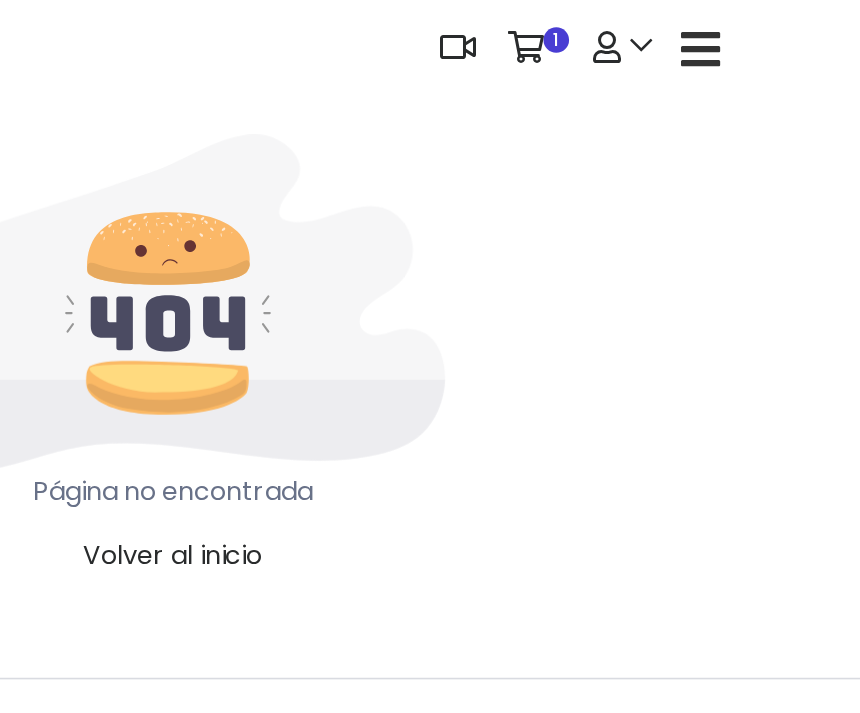 scroll, scrollTop: 0, scrollLeft: 0, axis: both 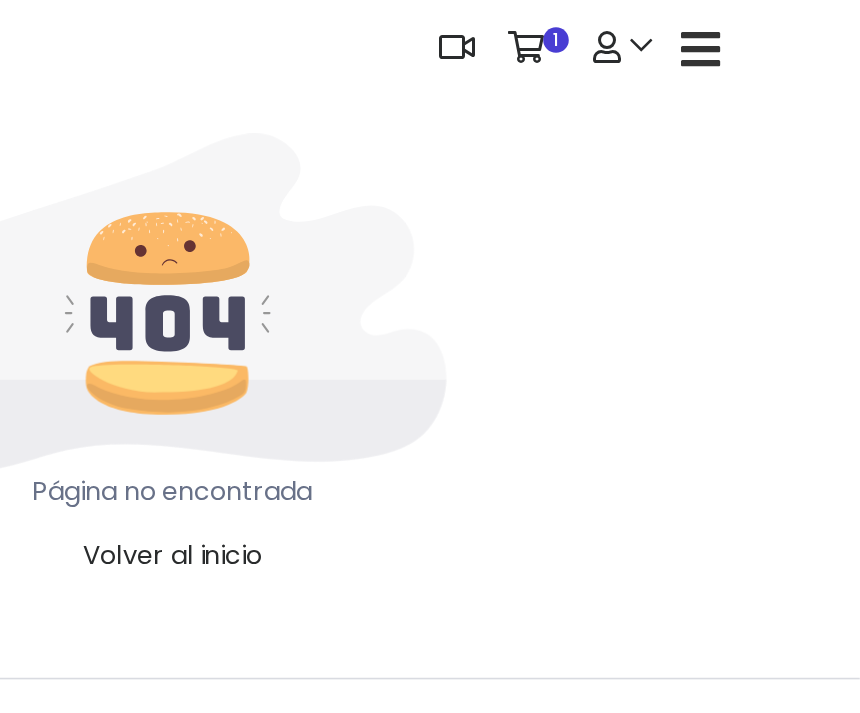 click at bounding box center [711, 30] 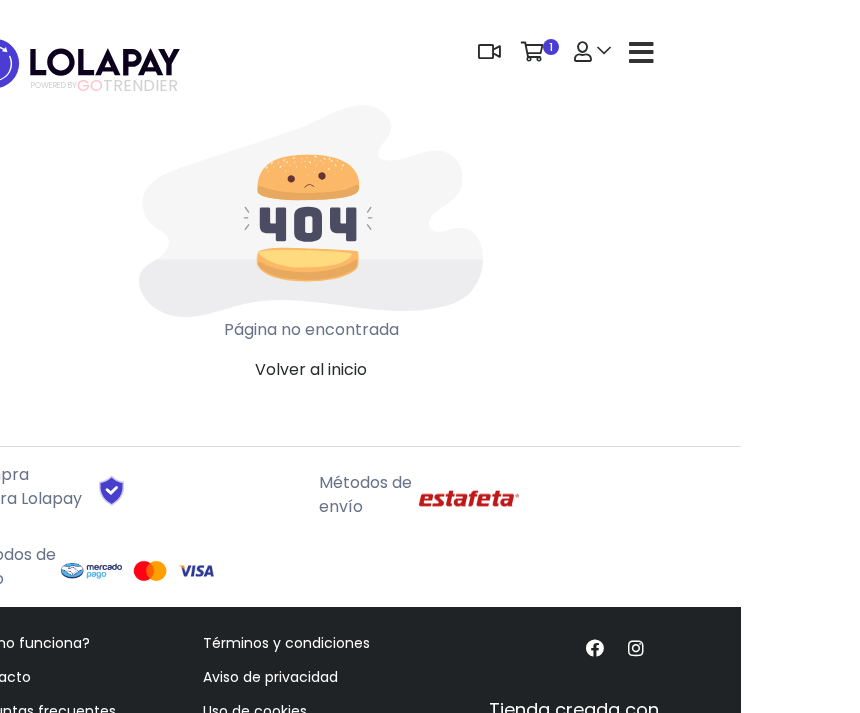 scroll, scrollTop: 1, scrollLeft: 0, axis: vertical 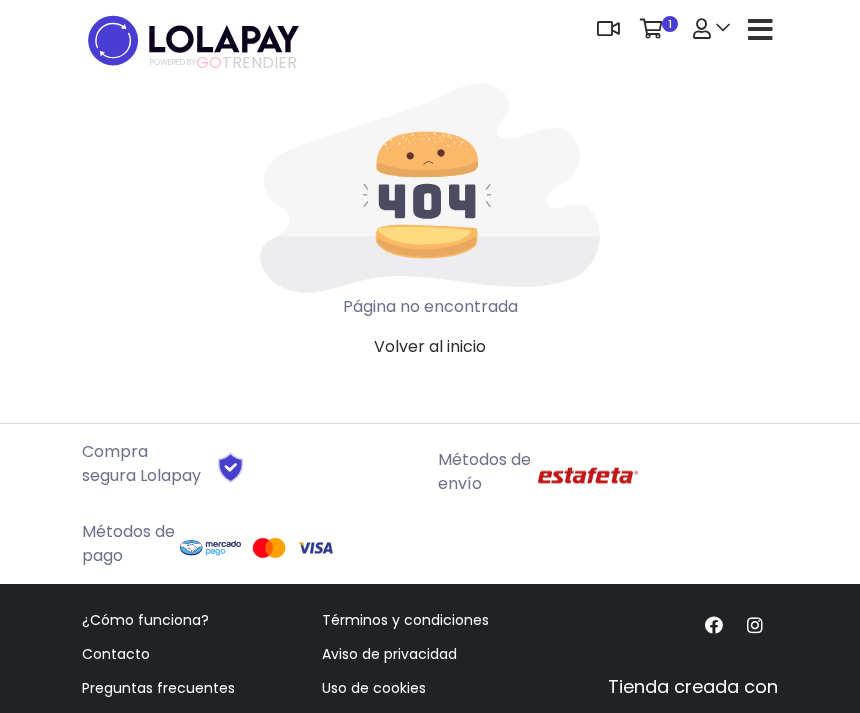 click at bounding box center (711, 29) 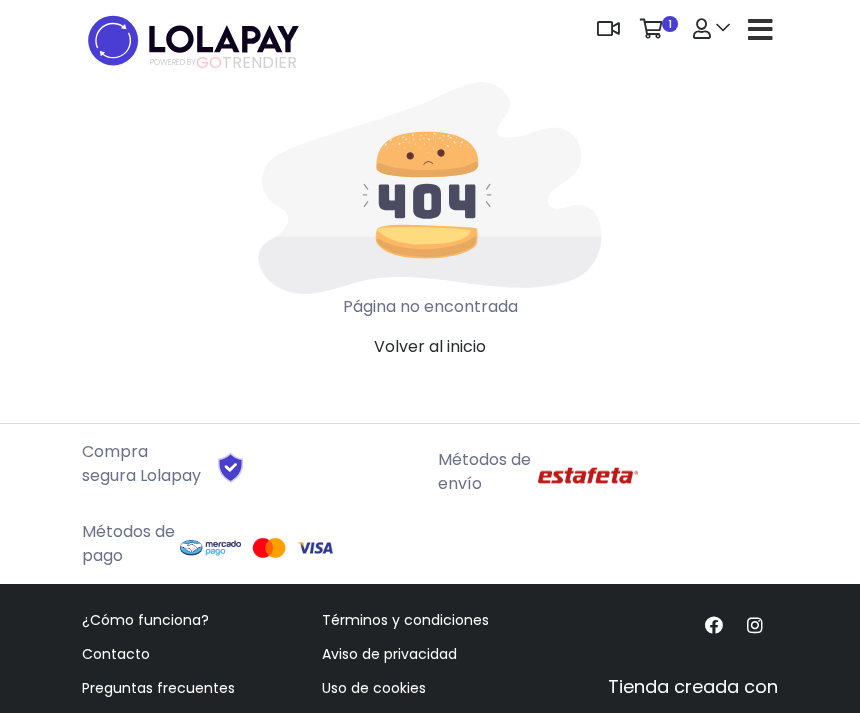 click at bounding box center [608, 29] 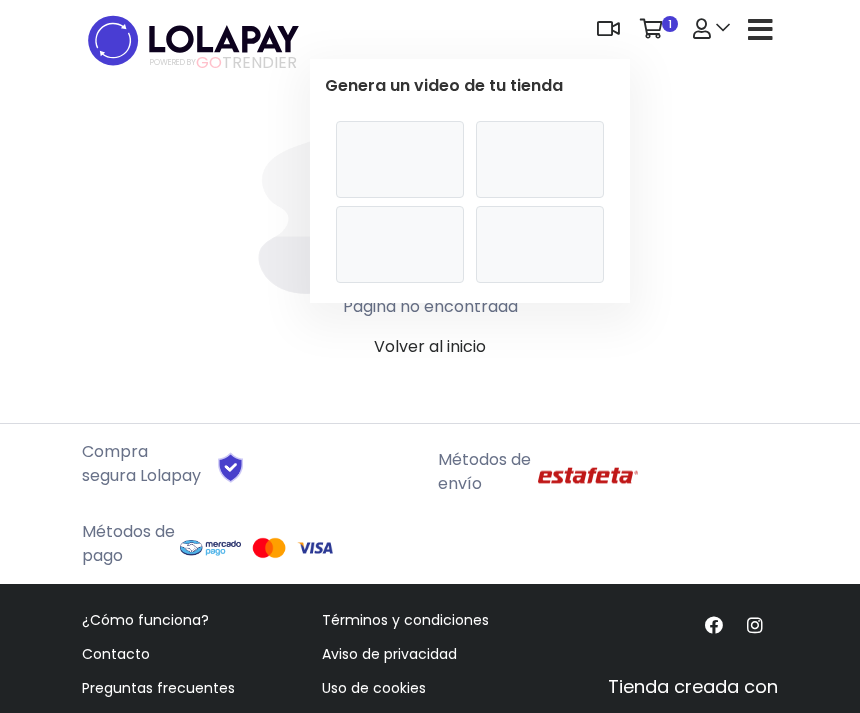 click at bounding box center [651, 29] 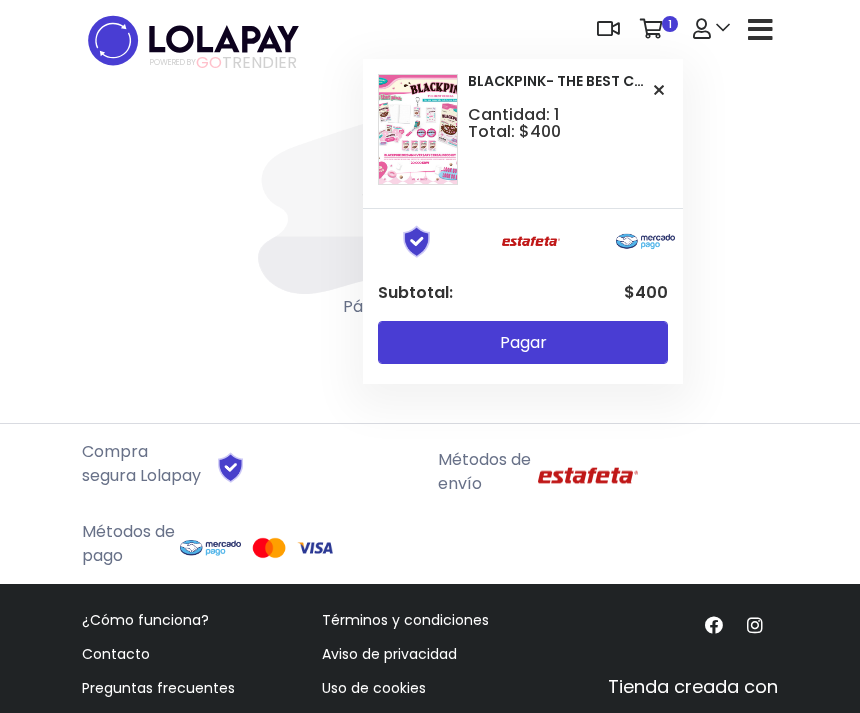 click at bounding box center (702, 29) 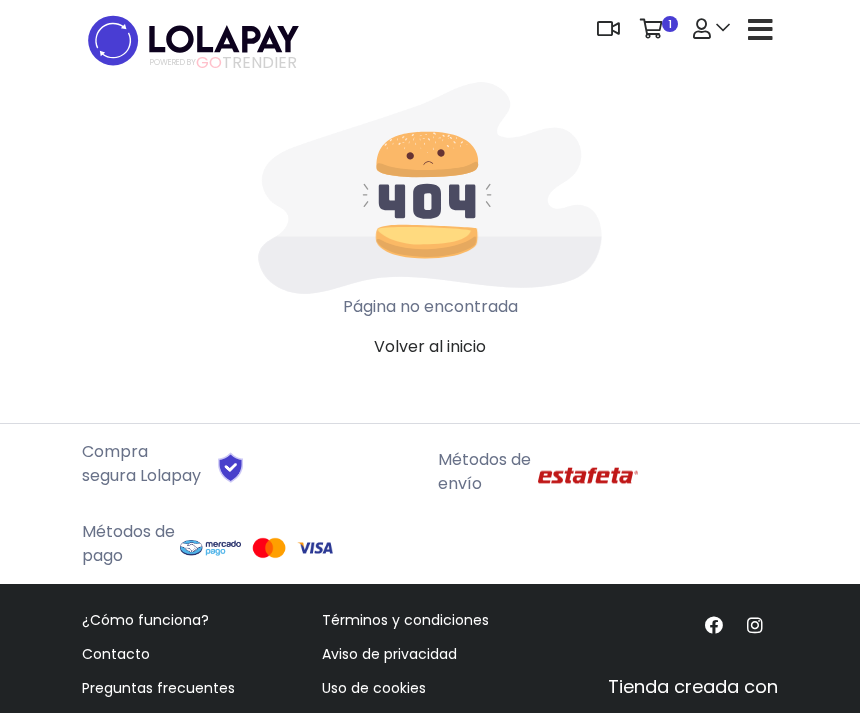 click at bounding box center (711, 29) 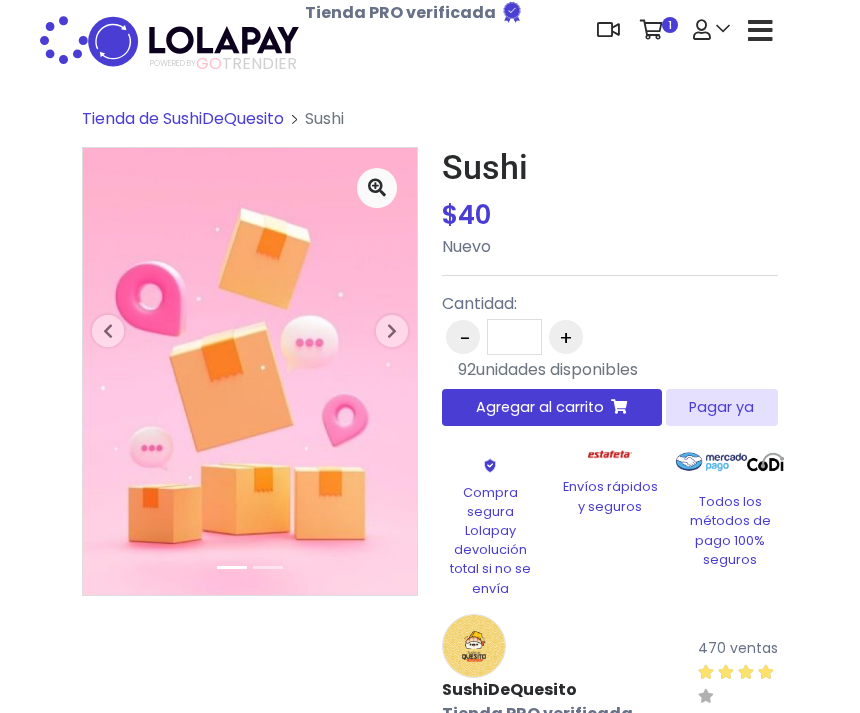 scroll, scrollTop: 0, scrollLeft: 0, axis: both 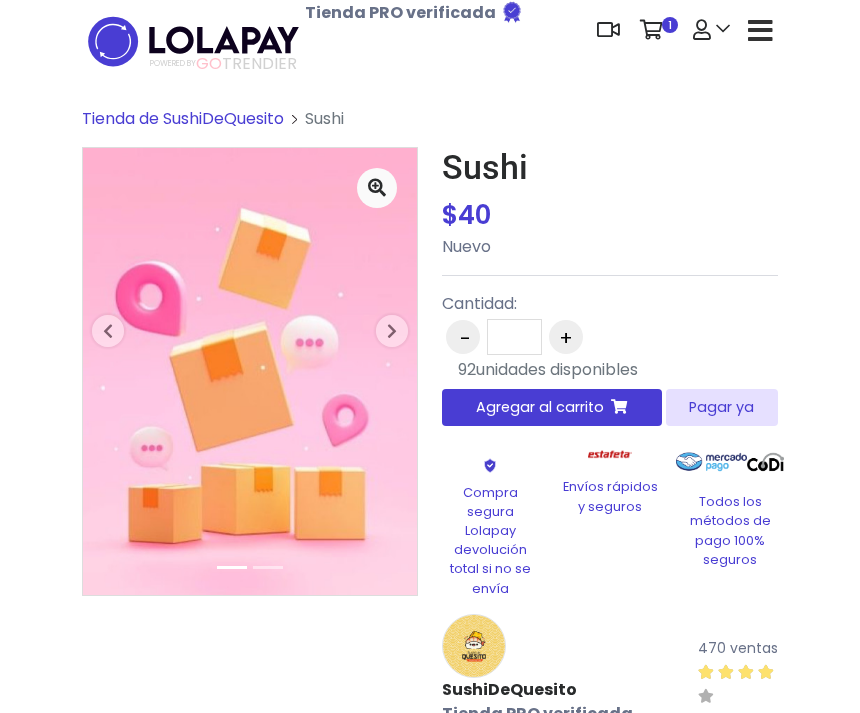 click on "Tienda de SushiDeQuesito" at bounding box center (183, 118) 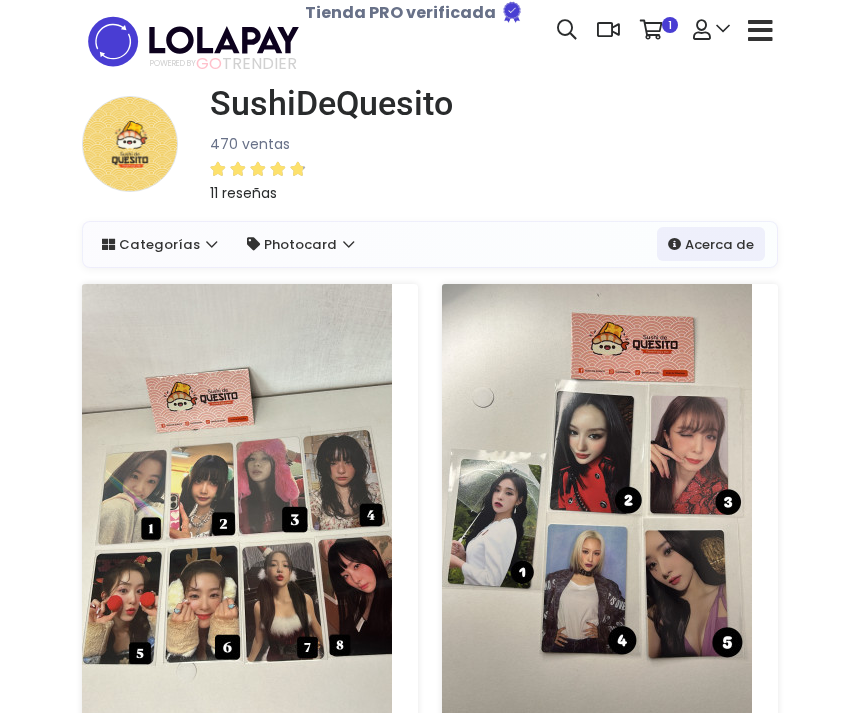 scroll, scrollTop: 0, scrollLeft: 0, axis: both 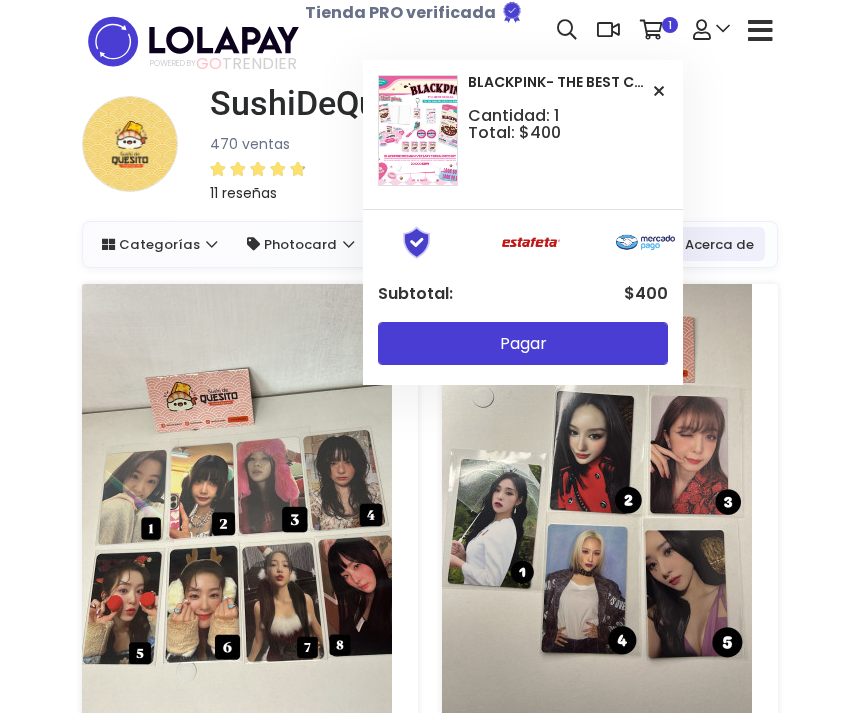click on "SushiDeQuesito
470 ventas
11 reseñas" at bounding box center [430, 151] 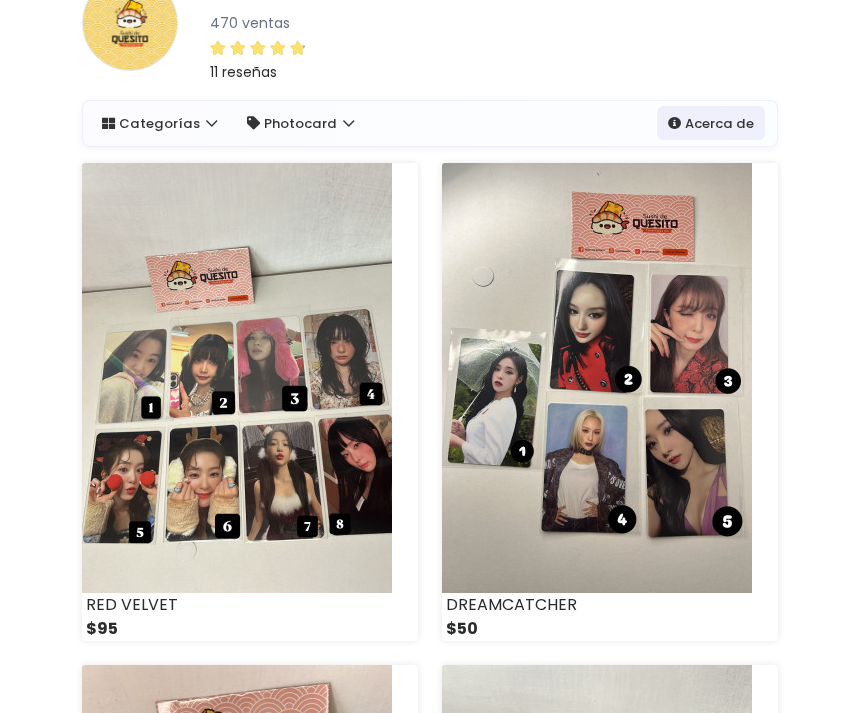 scroll, scrollTop: 0, scrollLeft: 0, axis: both 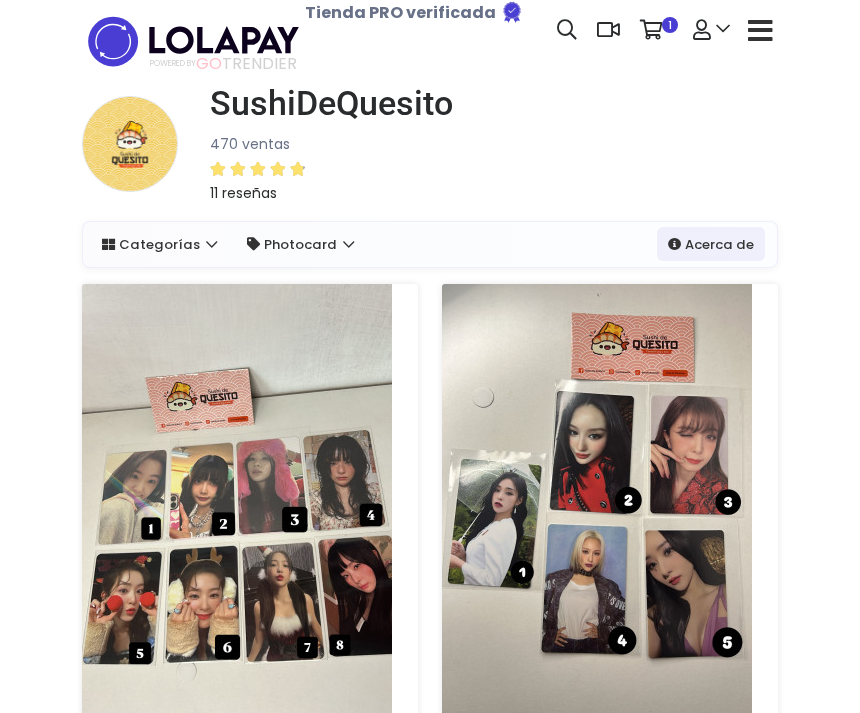 click on "1" at bounding box center [670, 25] 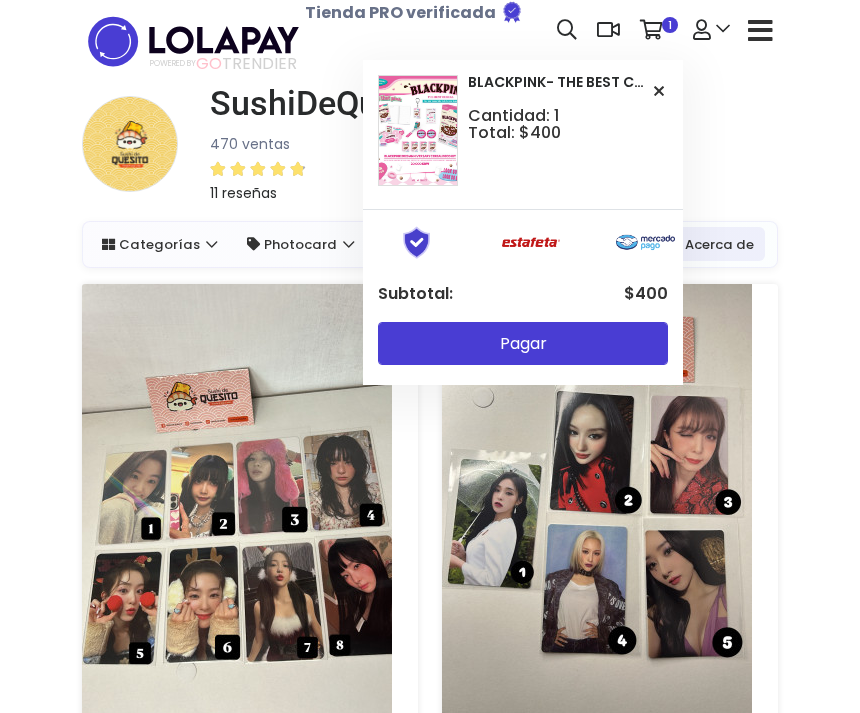 click at bounding box center [659, 91] 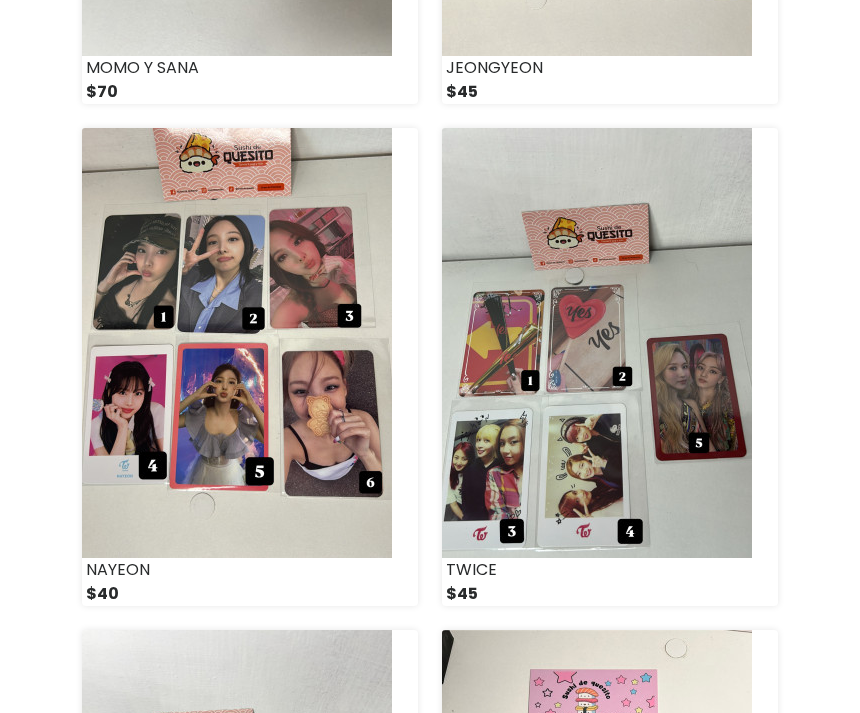 scroll, scrollTop: 2211, scrollLeft: 0, axis: vertical 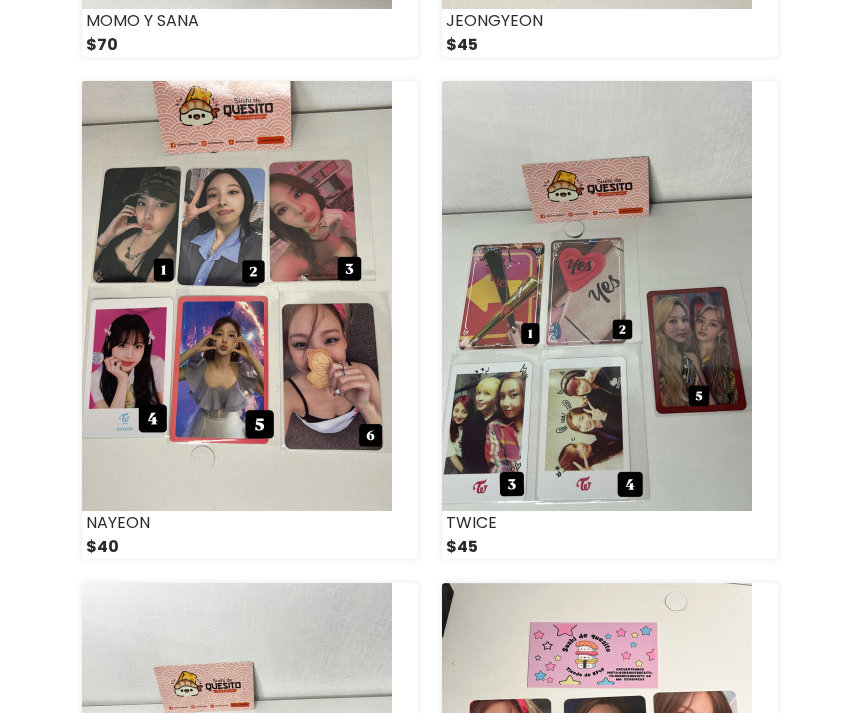 click at bounding box center (237, 296) 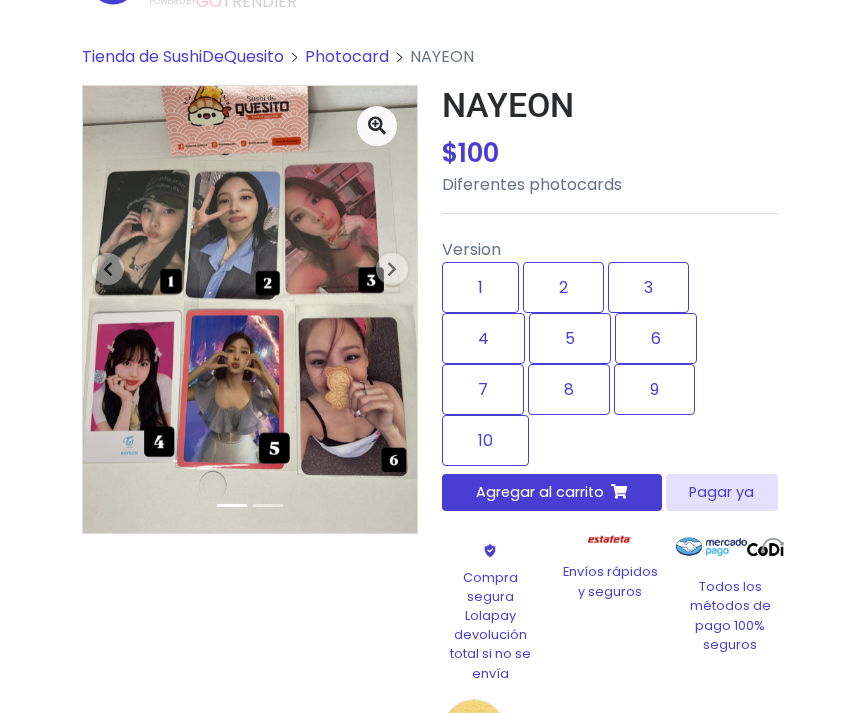scroll, scrollTop: 62, scrollLeft: 0, axis: vertical 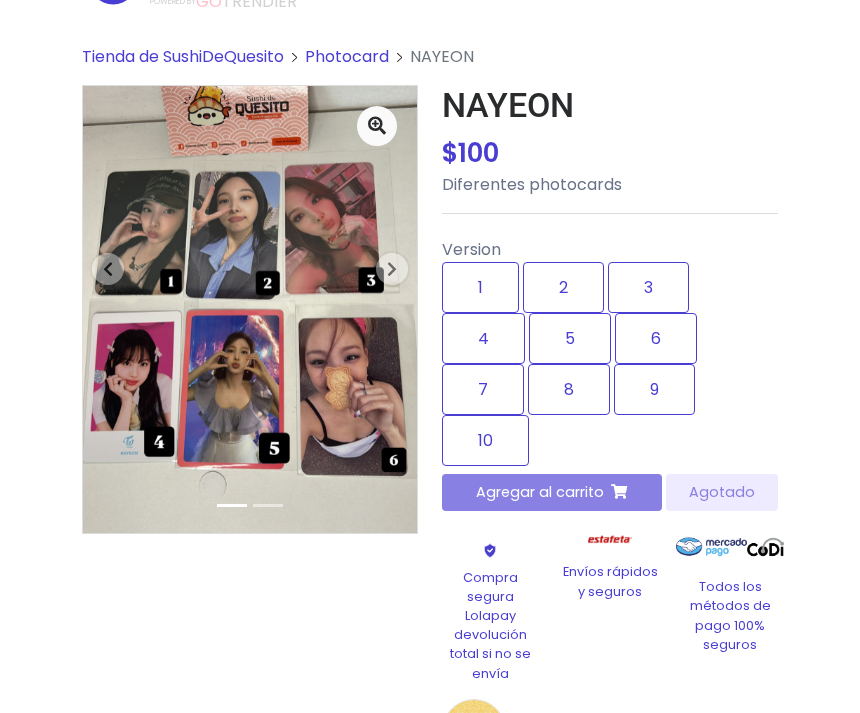 click on "Agregar al carrito
Agotado" at bounding box center [610, 492] 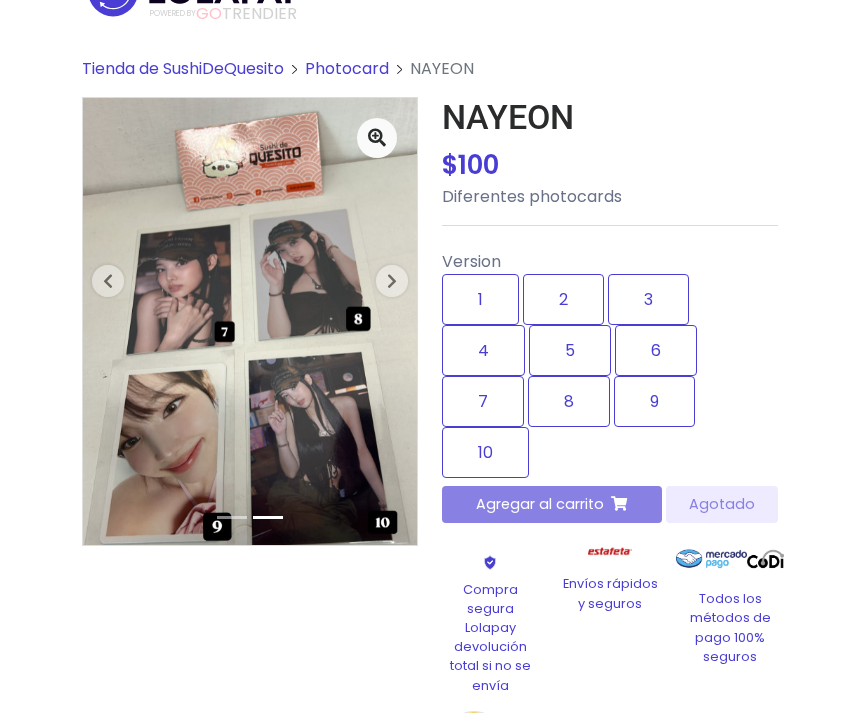 scroll, scrollTop: 0, scrollLeft: 0, axis: both 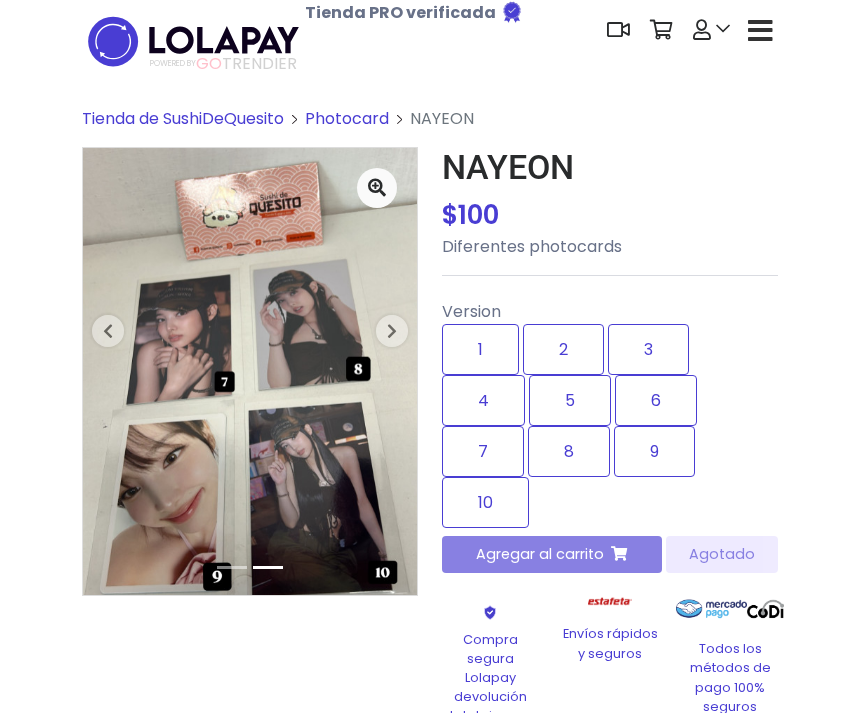 click on "Agregar al carrito
Agotado" at bounding box center (610, 554) 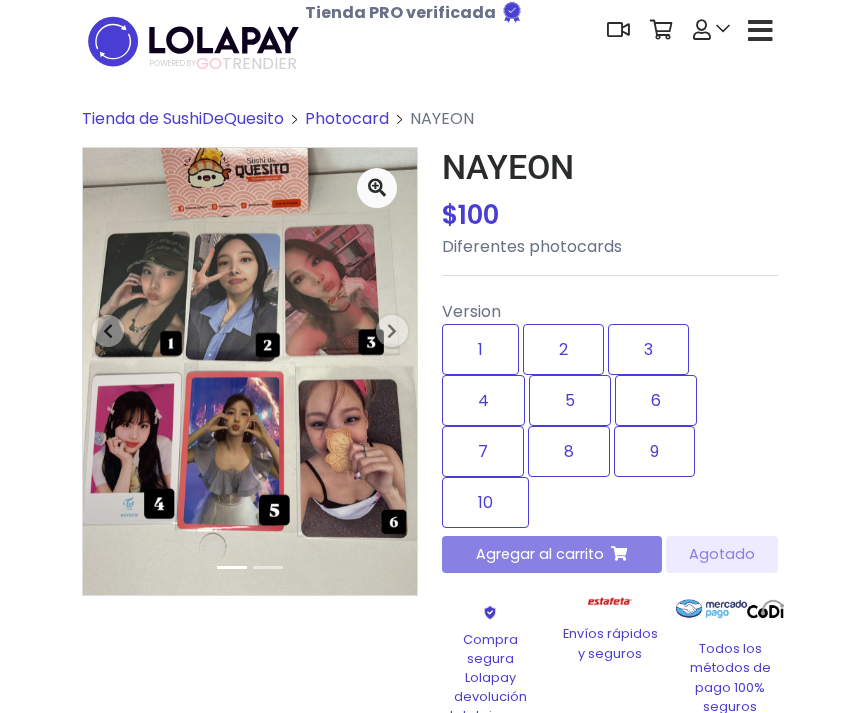 click on "Agregar al carrito
Agotado" at bounding box center (610, 554) 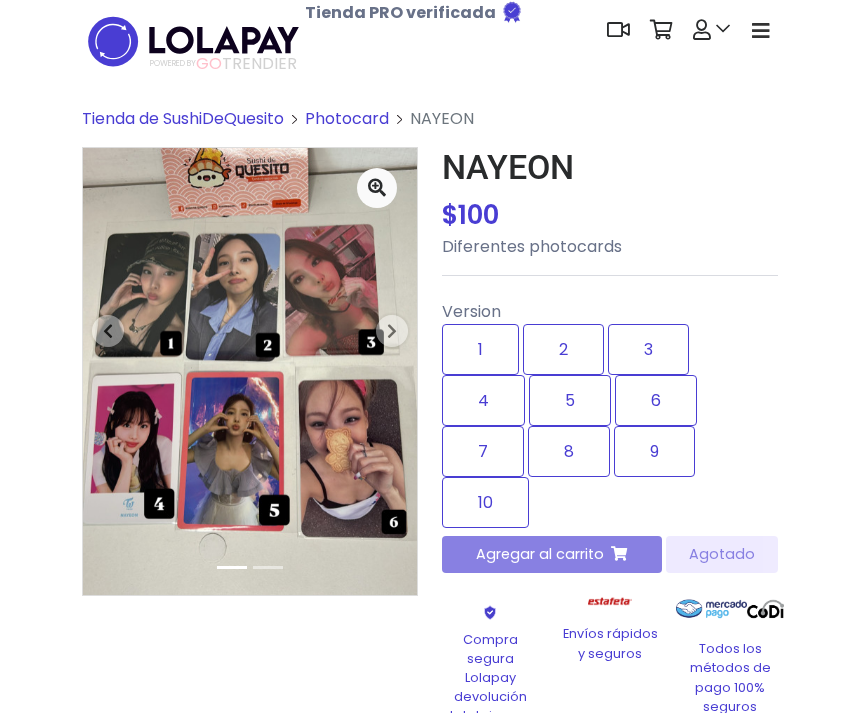 click at bounding box center [761, 31] 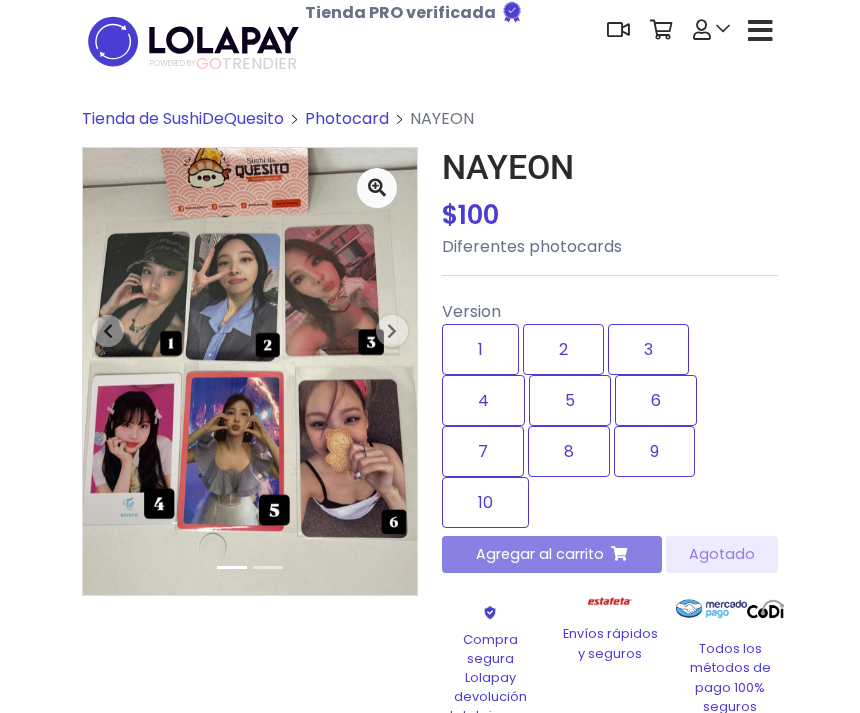 click at bounding box center (702, 30) 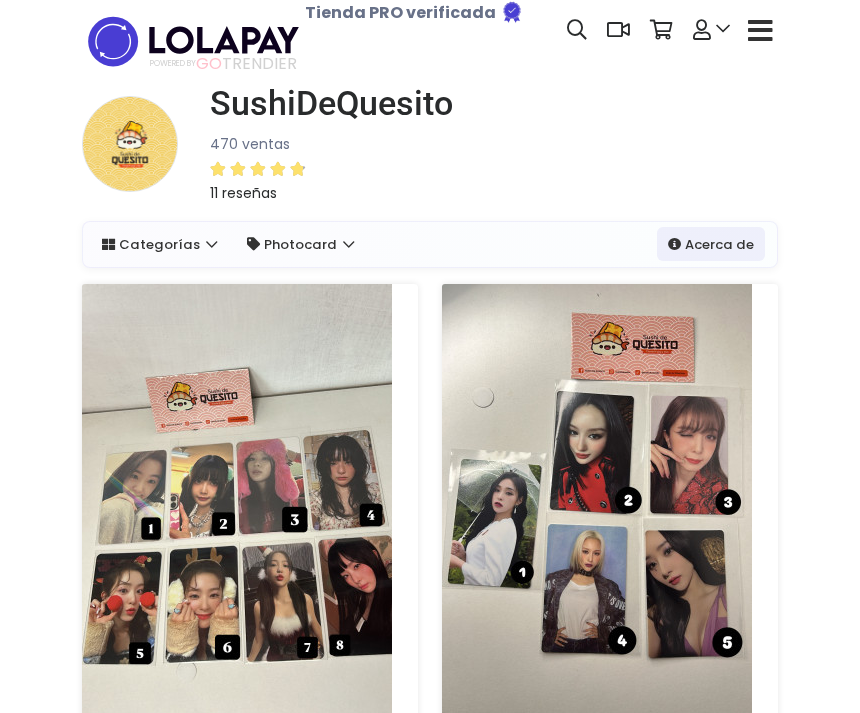 scroll, scrollTop: 0, scrollLeft: 0, axis: both 